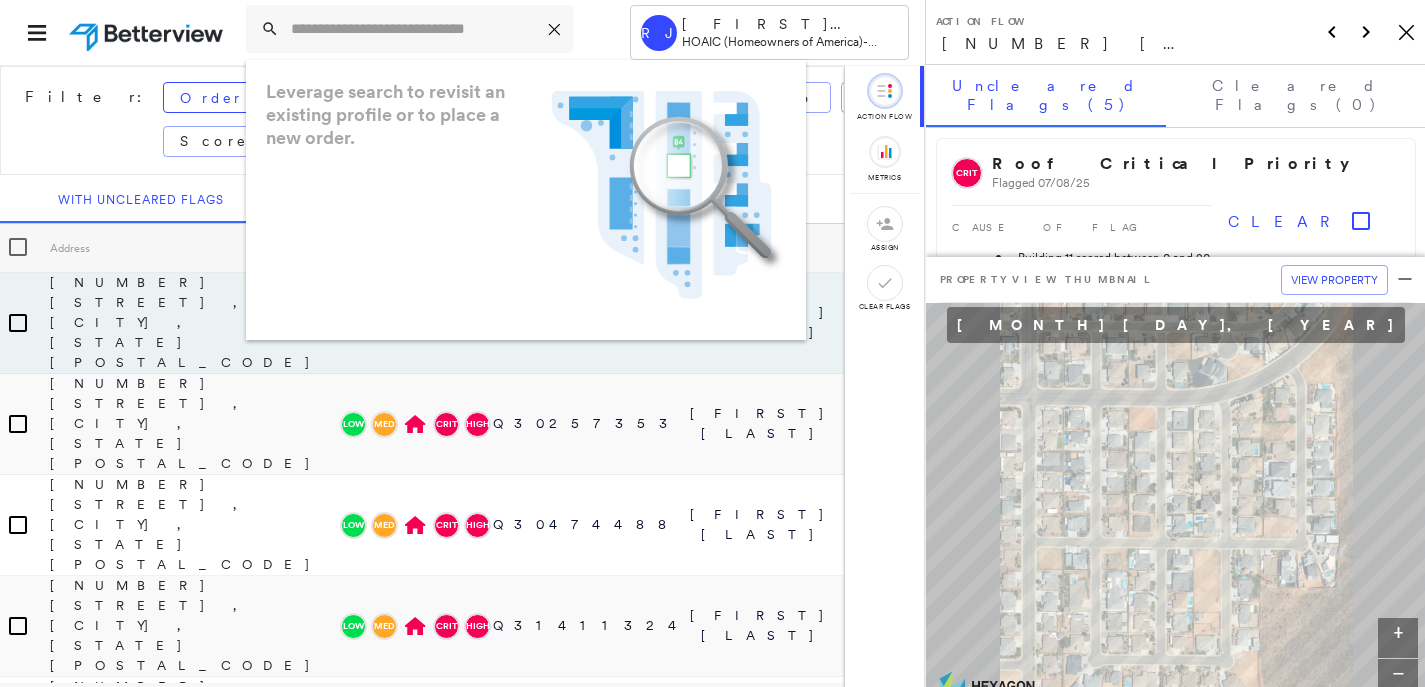 scroll, scrollTop: 0, scrollLeft: 0, axis: both 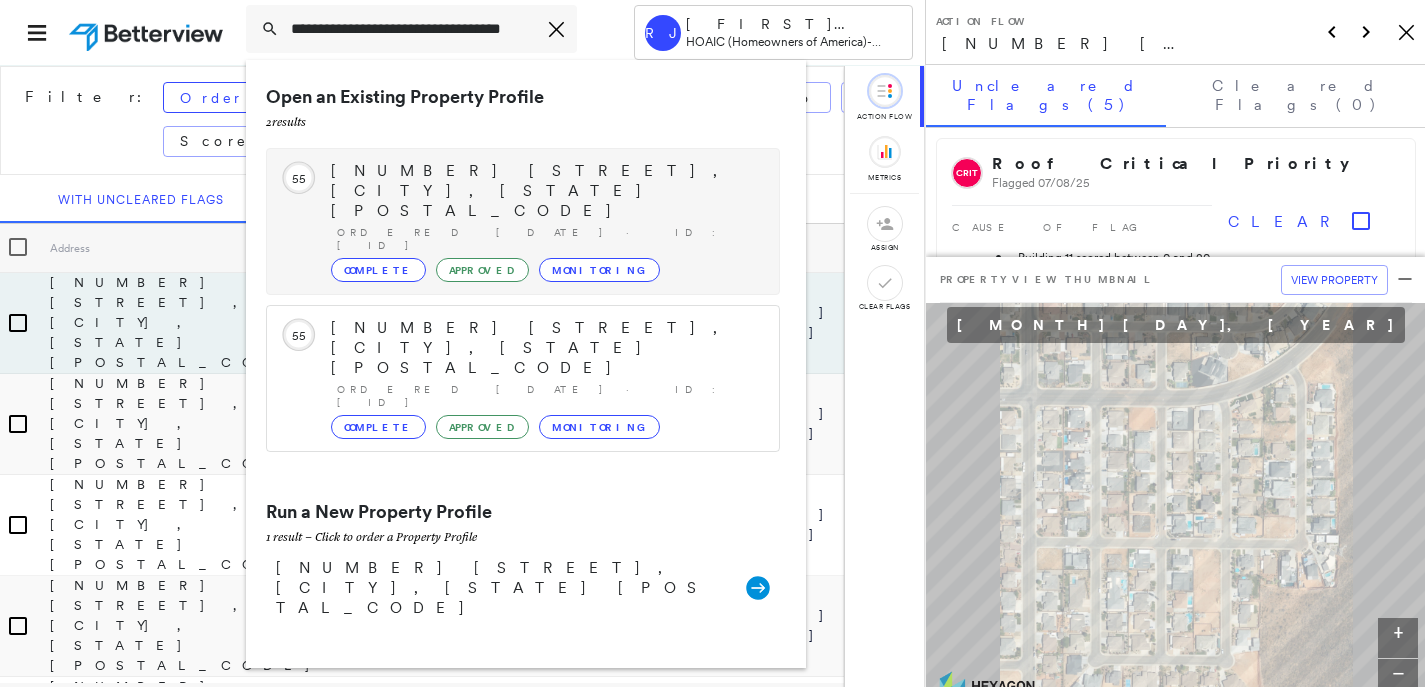 type on "**********" 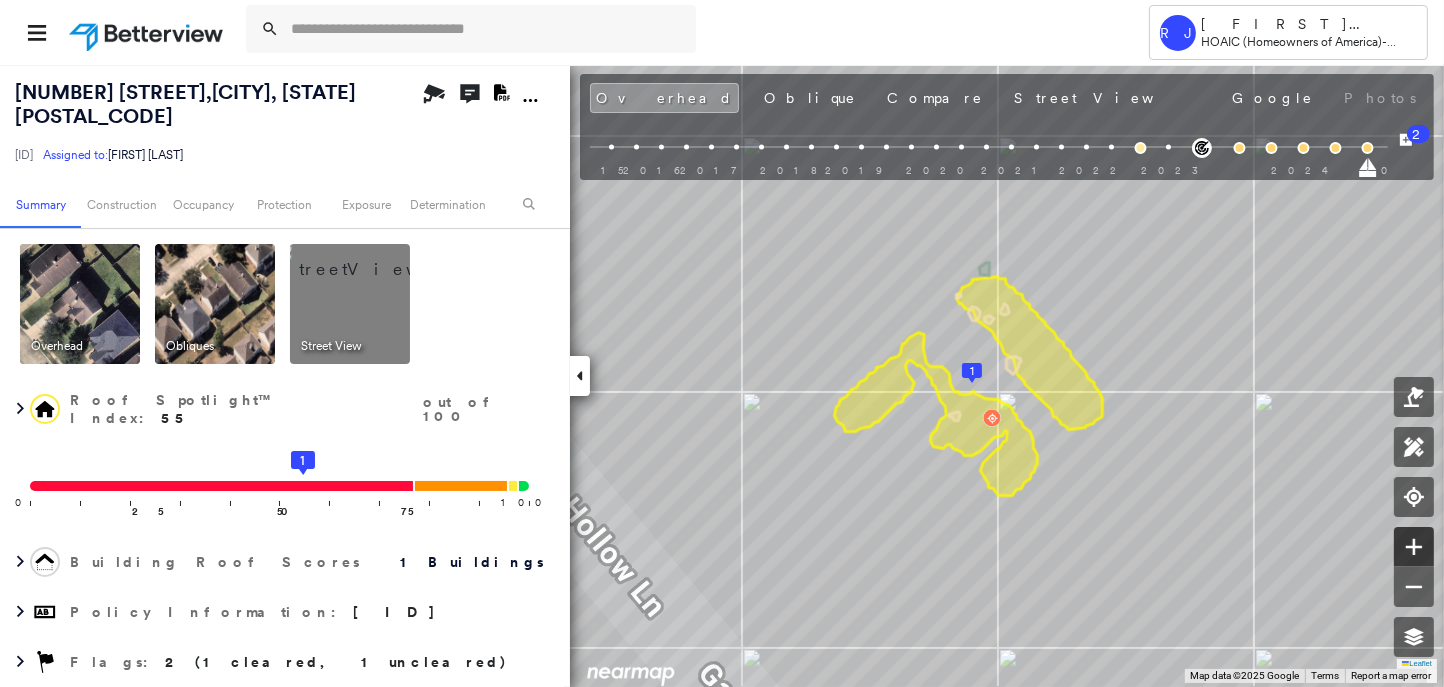 click 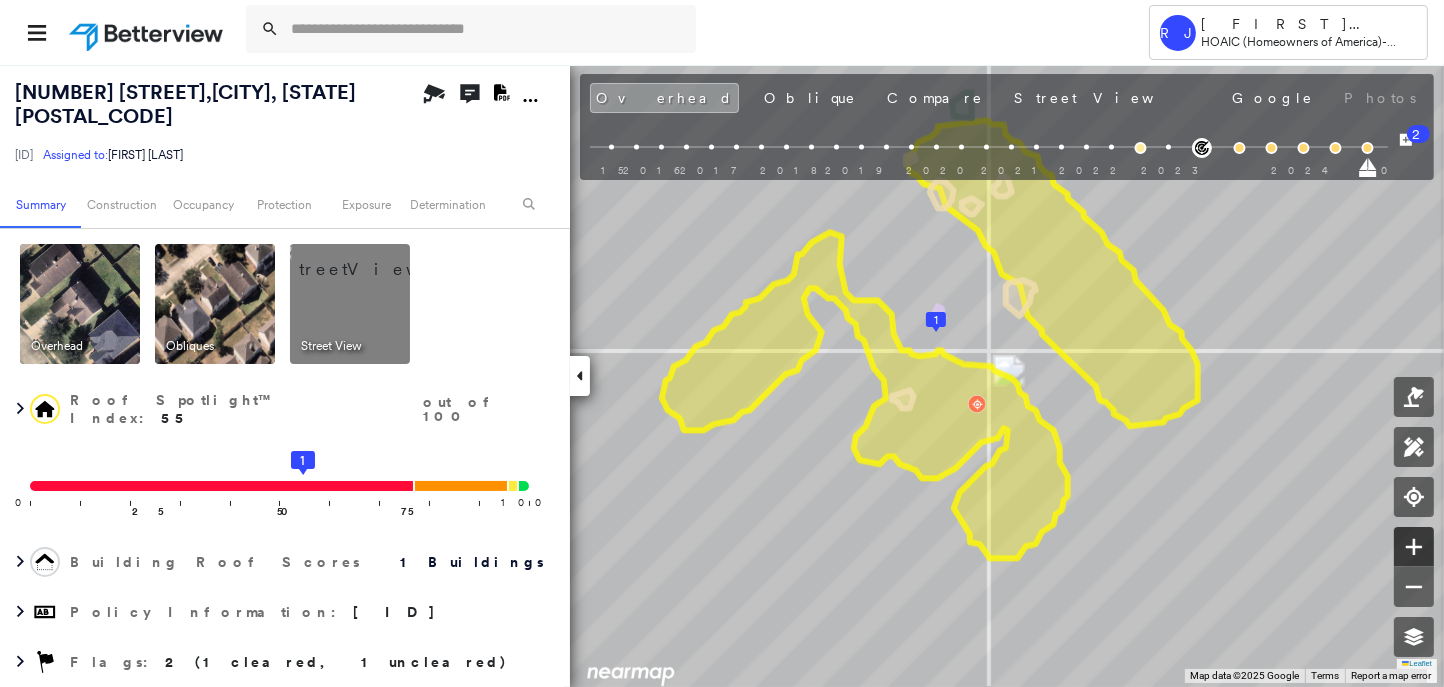 click 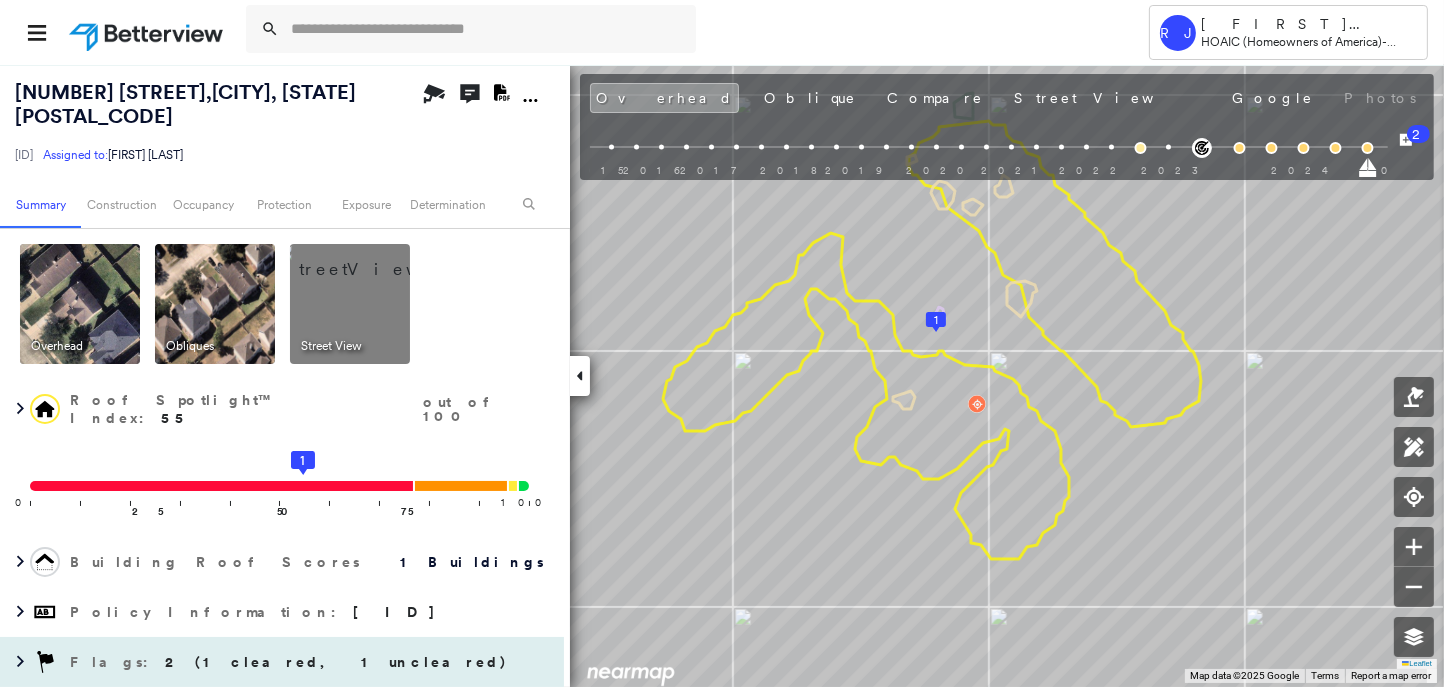 click on "Flags :  2 (1 cleared, 1 uncleared)" at bounding box center [282, 662] 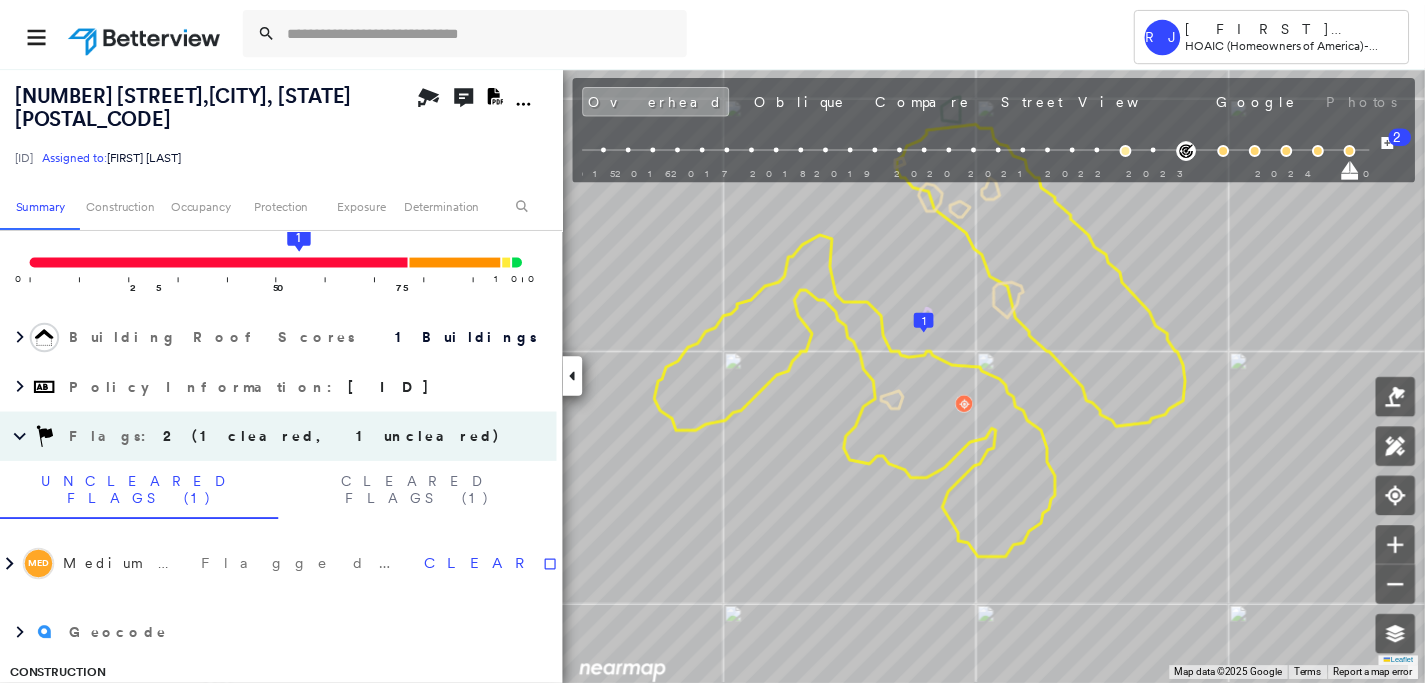 scroll, scrollTop: 249, scrollLeft: 0, axis: vertical 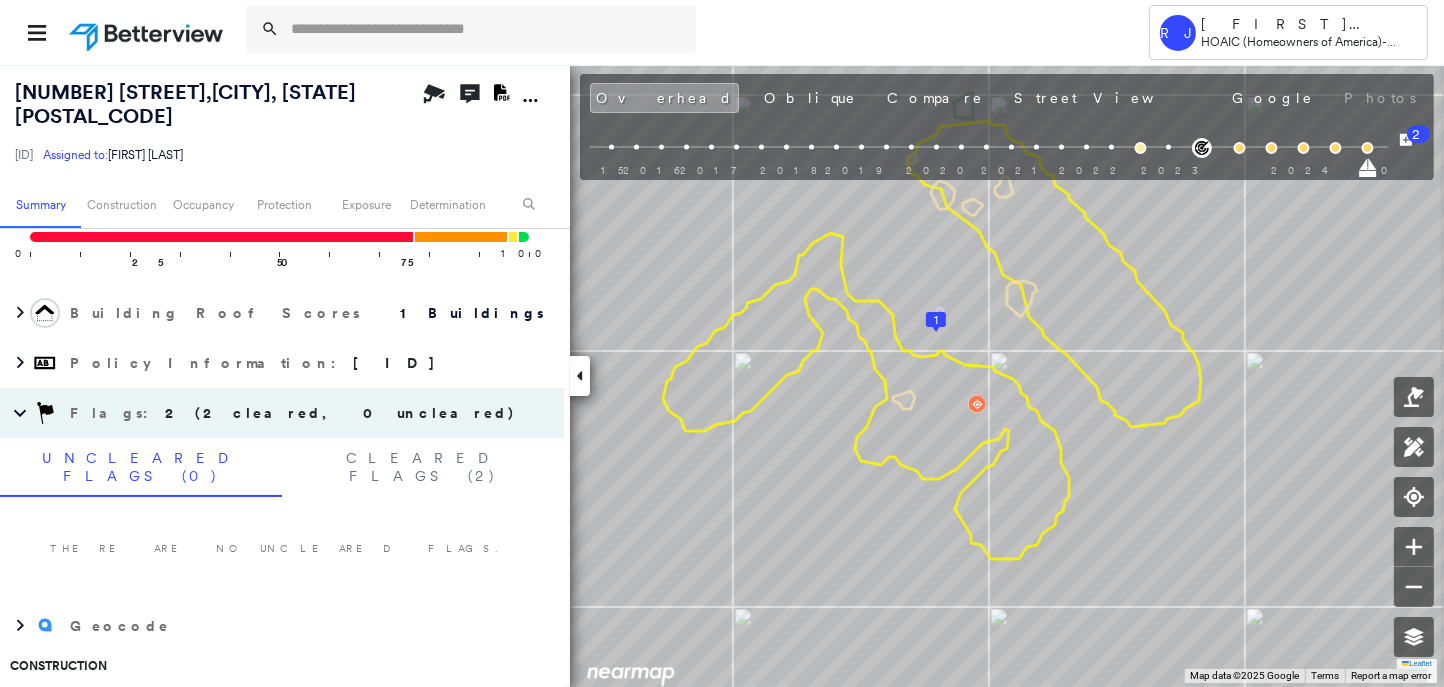 click at bounding box center [148, 32] 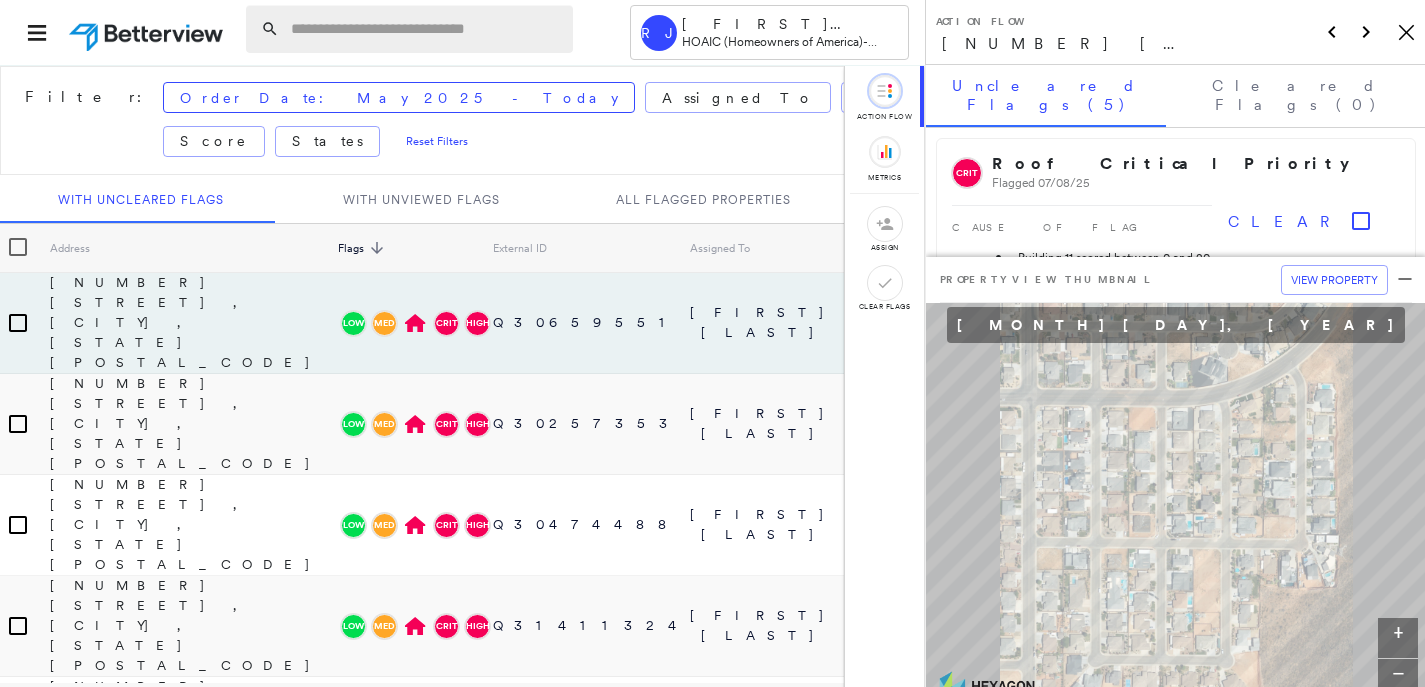 click at bounding box center (426, 29) 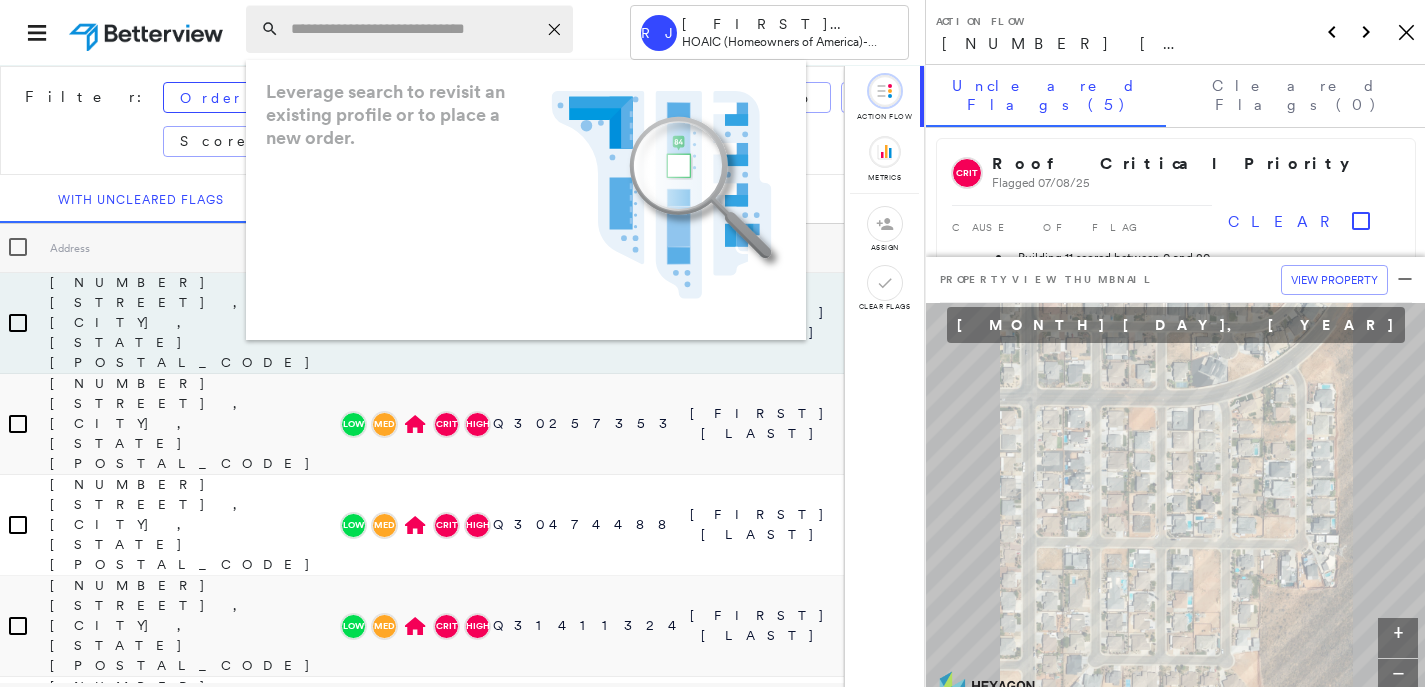 paste on "**********" 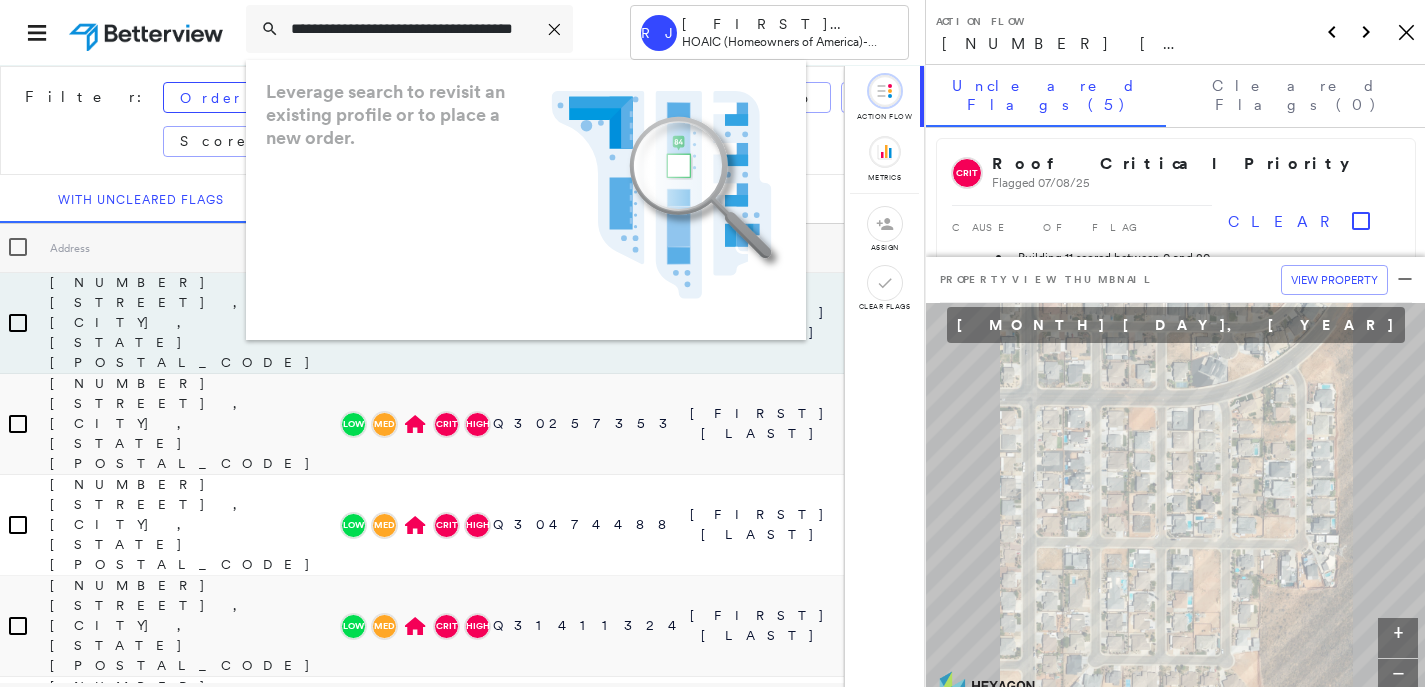 scroll, scrollTop: 0, scrollLeft: 45, axis: horizontal 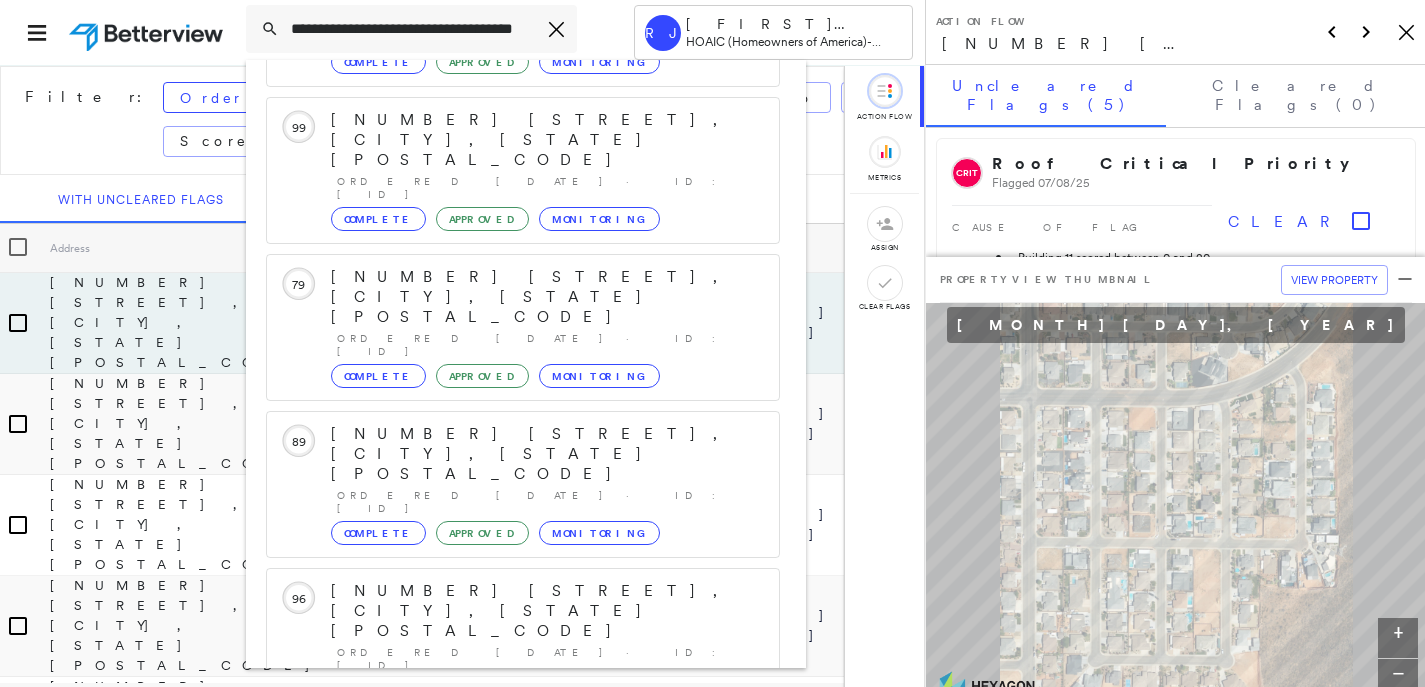 click on "[NUMBER] [STREET], [CITY], [STATE] [POSTAL_CODE]" at bounding box center [501, 903] 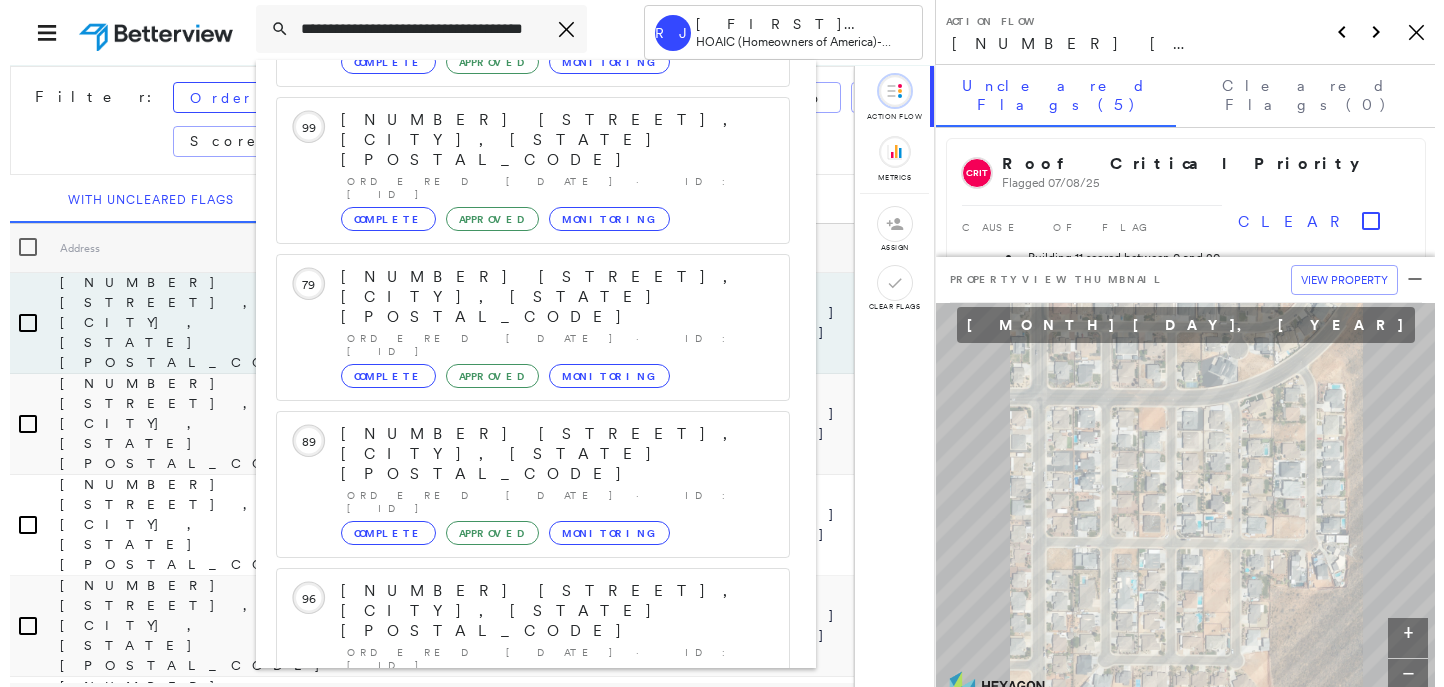 scroll, scrollTop: 0, scrollLeft: 0, axis: both 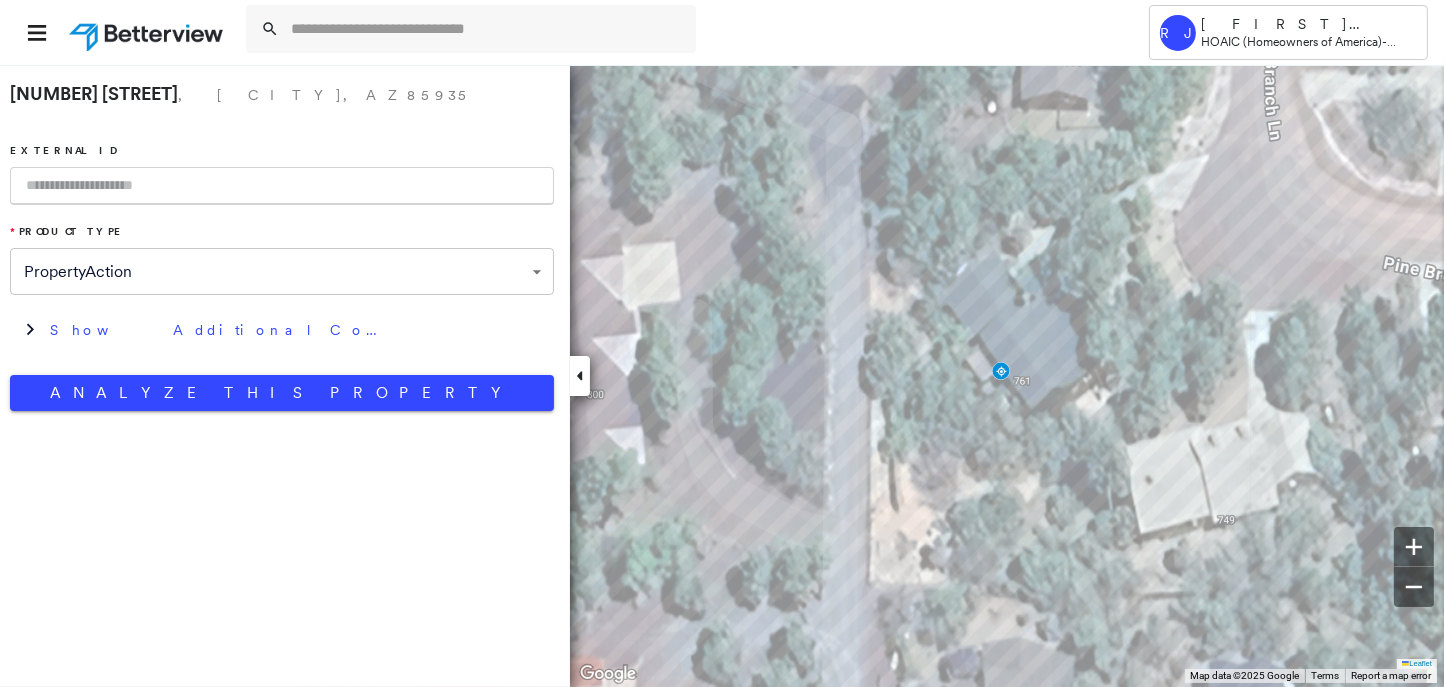 click at bounding box center [282, 186] 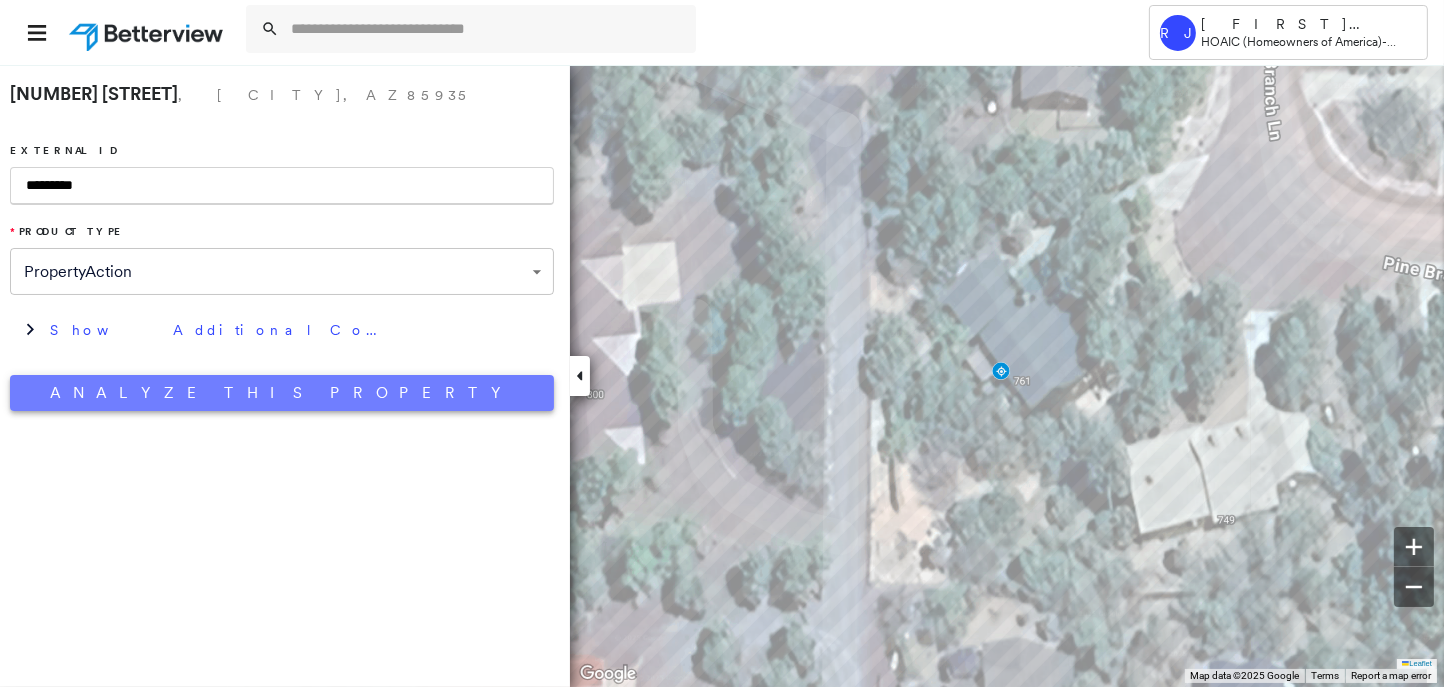 type on "*********" 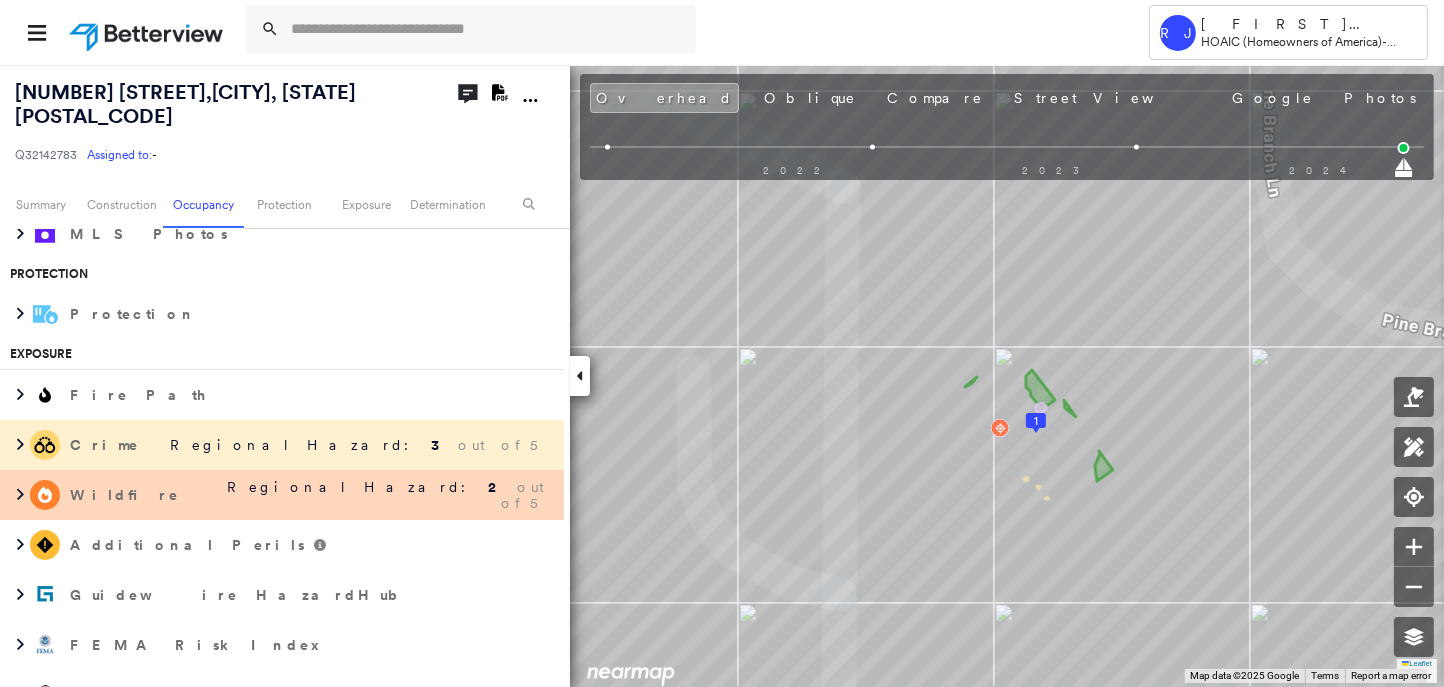 scroll, scrollTop: 1059, scrollLeft: 0, axis: vertical 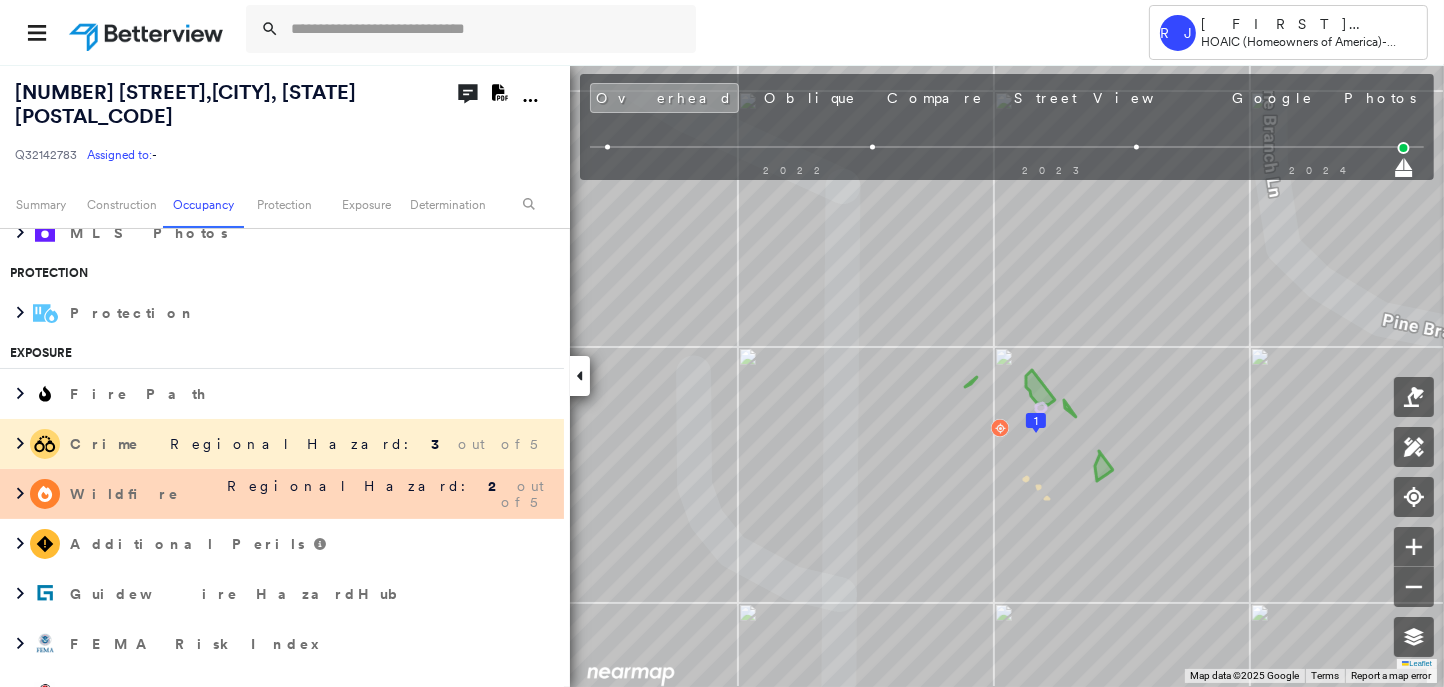 click on "Regional Hazard: 2   out of  5" at bounding box center [372, 494] 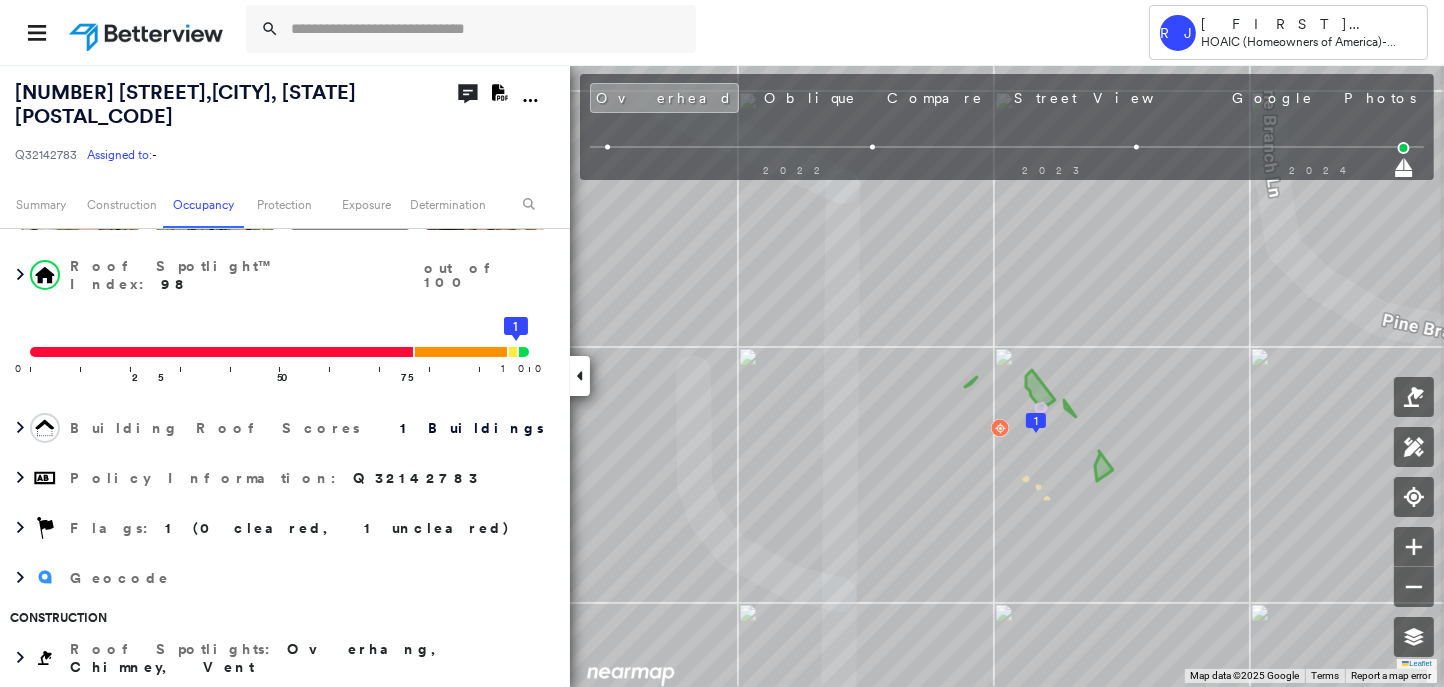 scroll, scrollTop: 0, scrollLeft: 0, axis: both 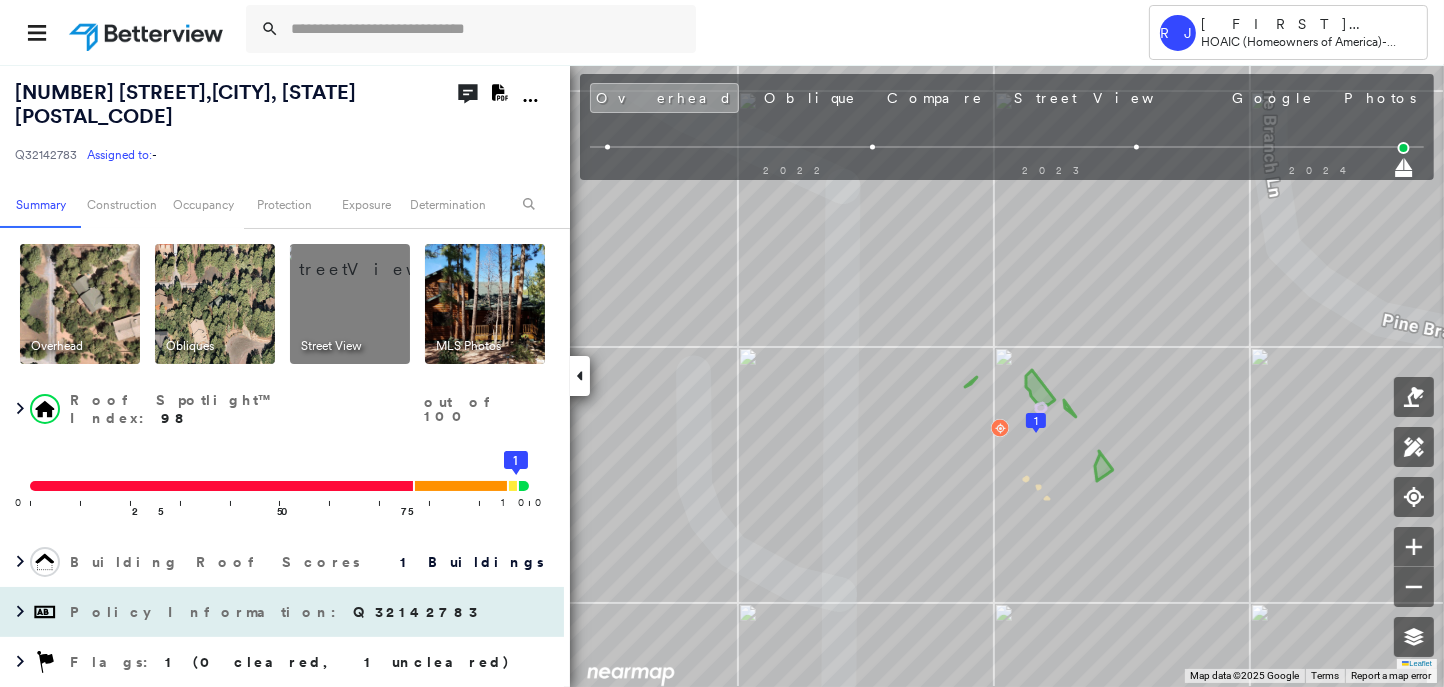click on "Policy Information : [ID]" at bounding box center (282, 612) 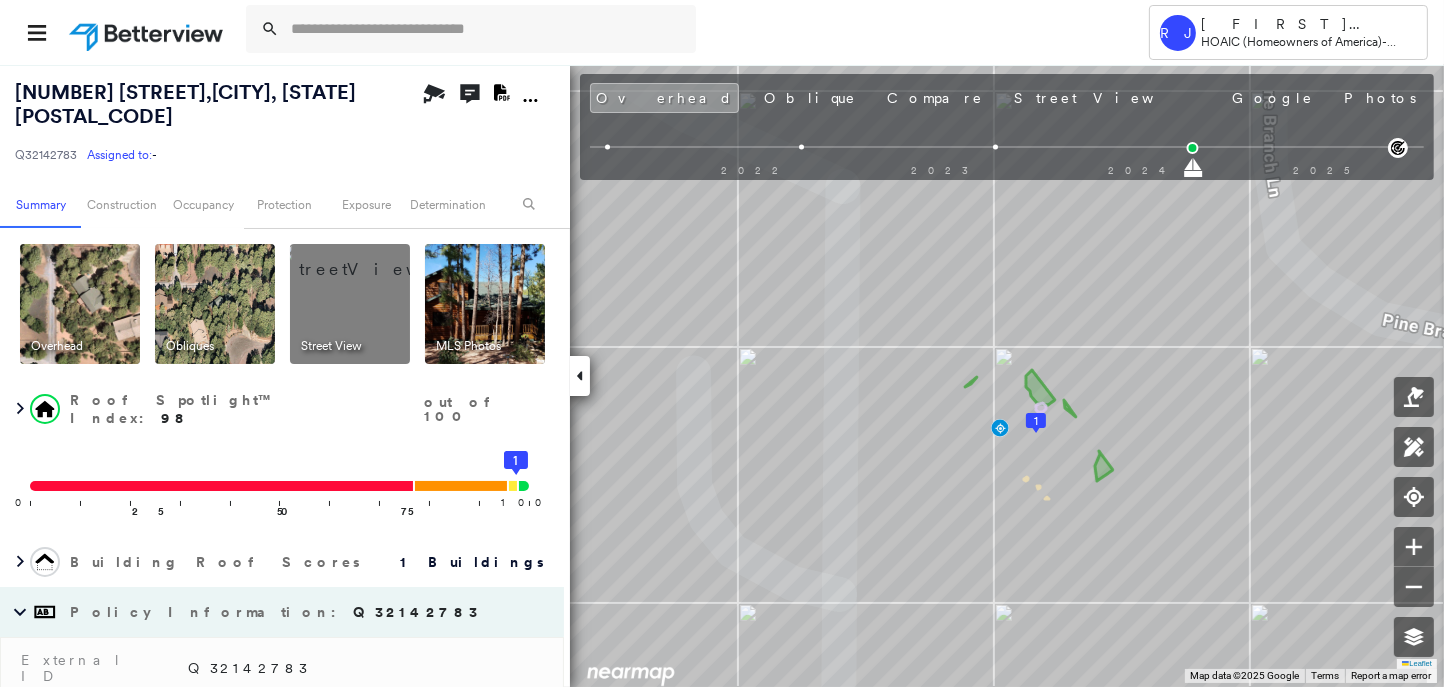 click on "Policy Information : [ID]" at bounding box center (277, 612) 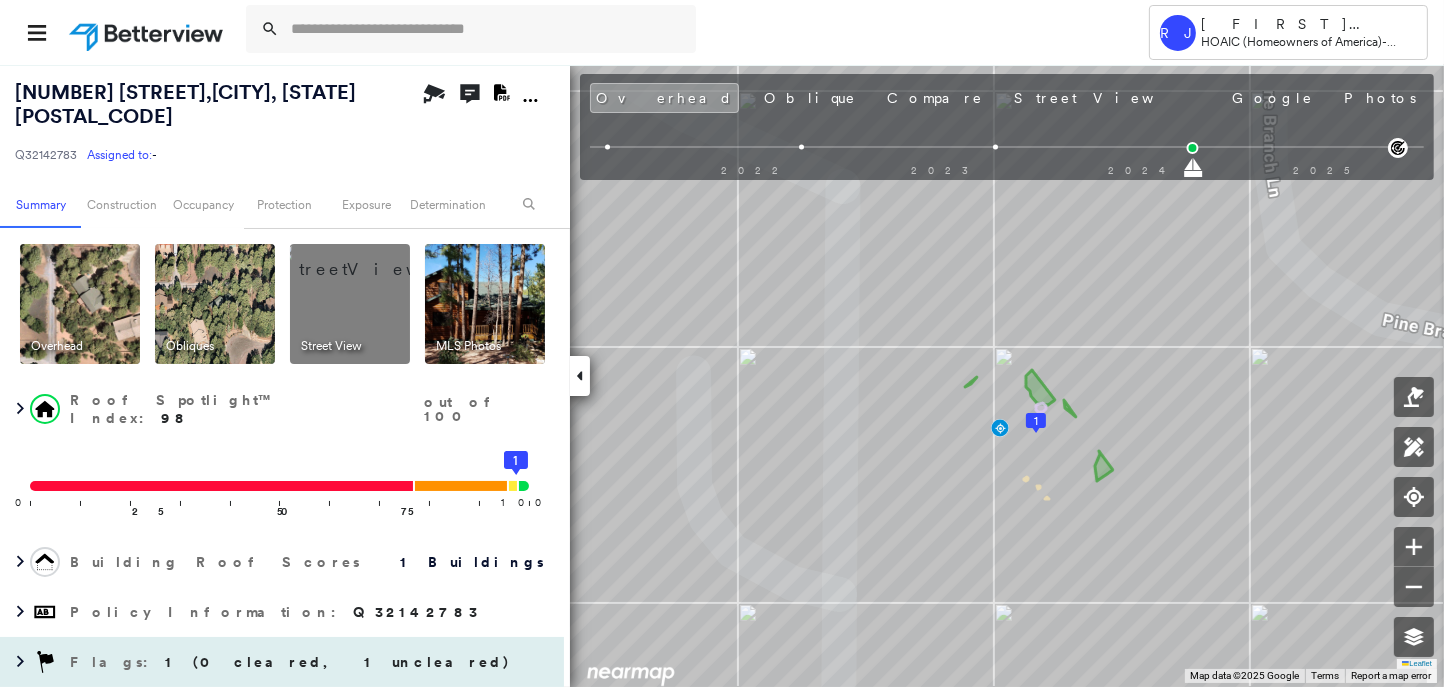 click on "Flags :  1 (0 cleared, 1 uncleared)" at bounding box center (292, 662) 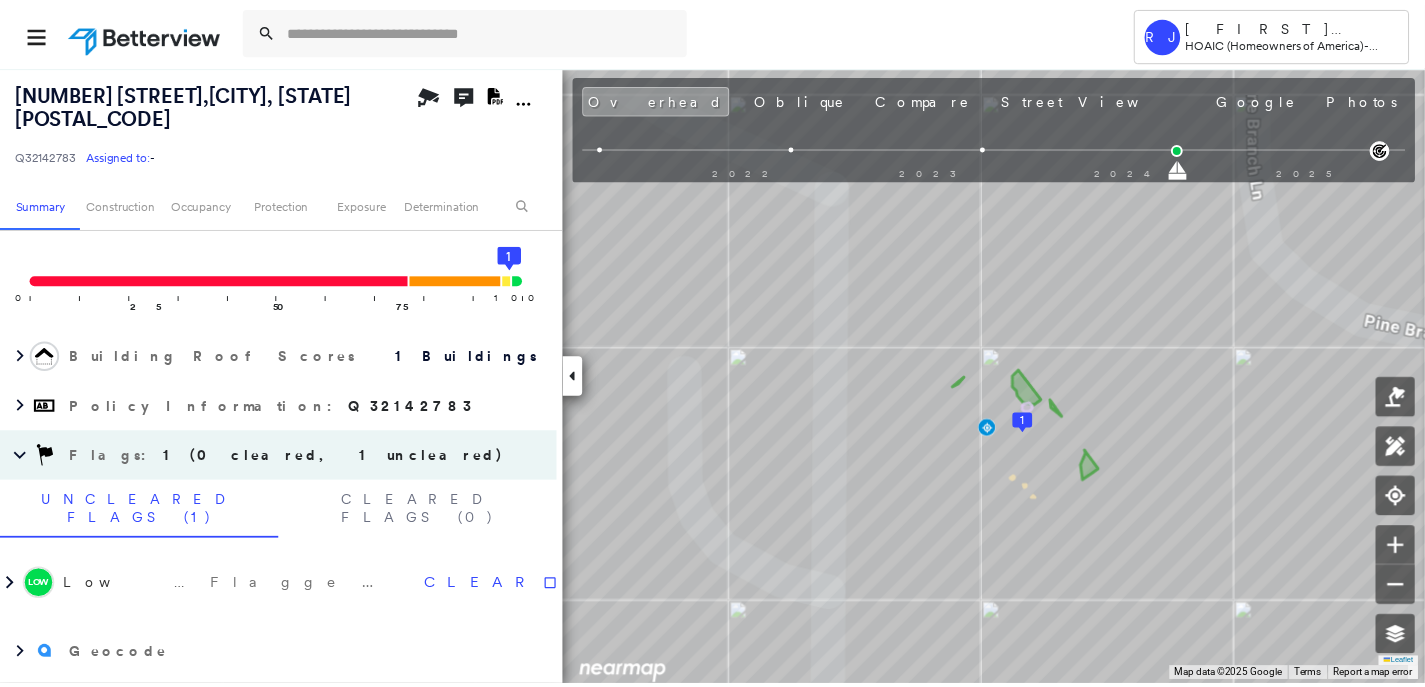 scroll, scrollTop: 267, scrollLeft: 0, axis: vertical 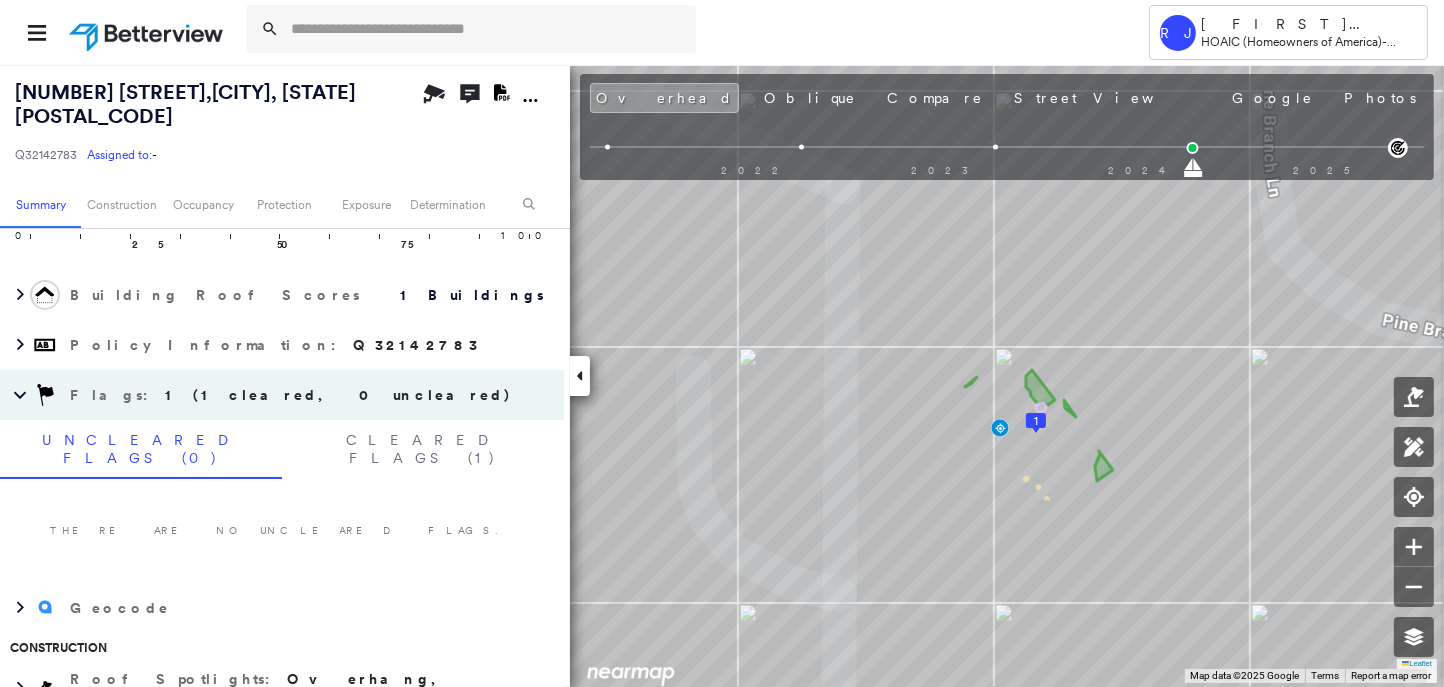 click at bounding box center [148, 32] 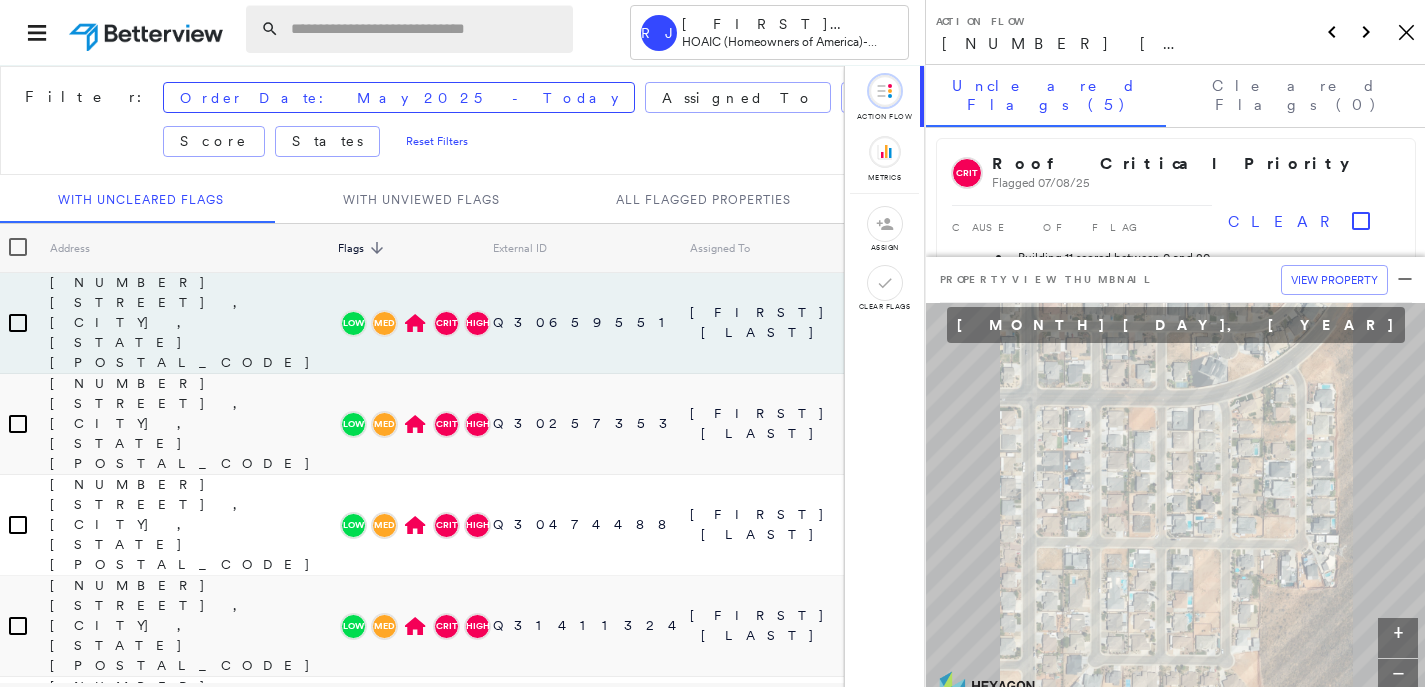 click at bounding box center [426, 29] 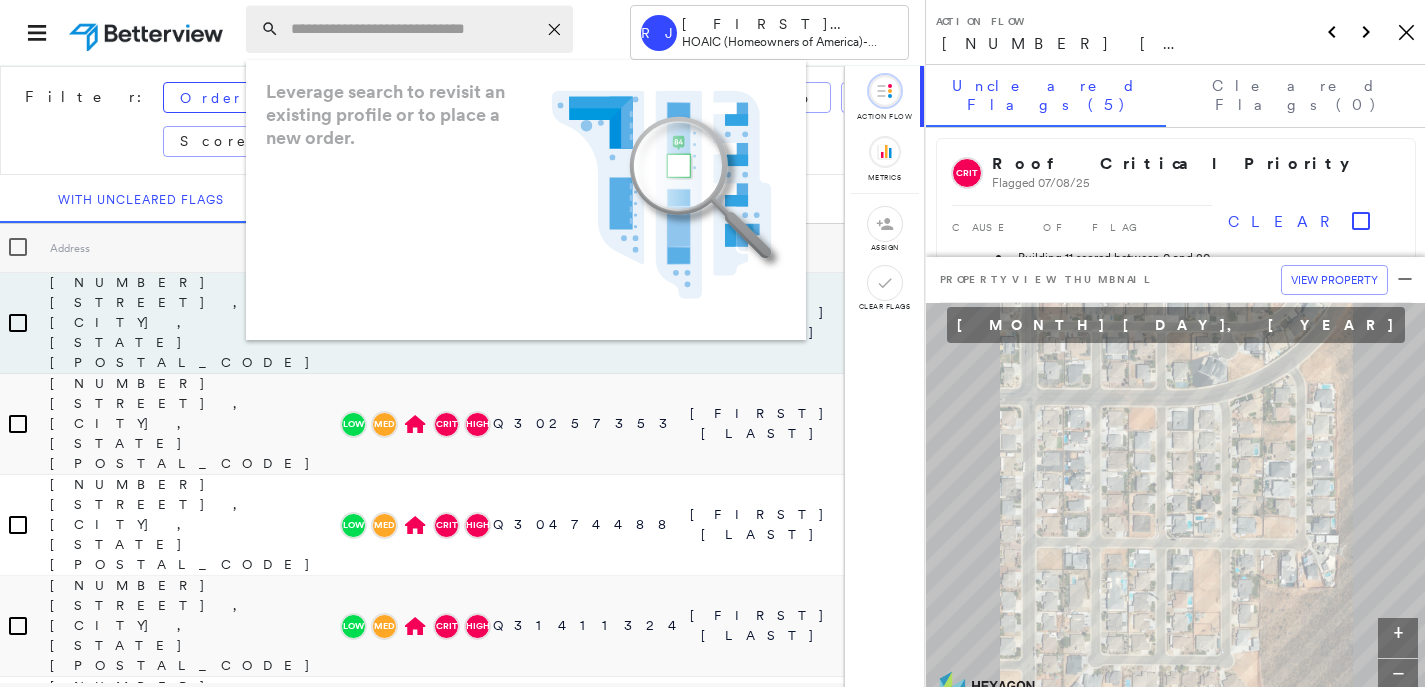 paste on "**********" 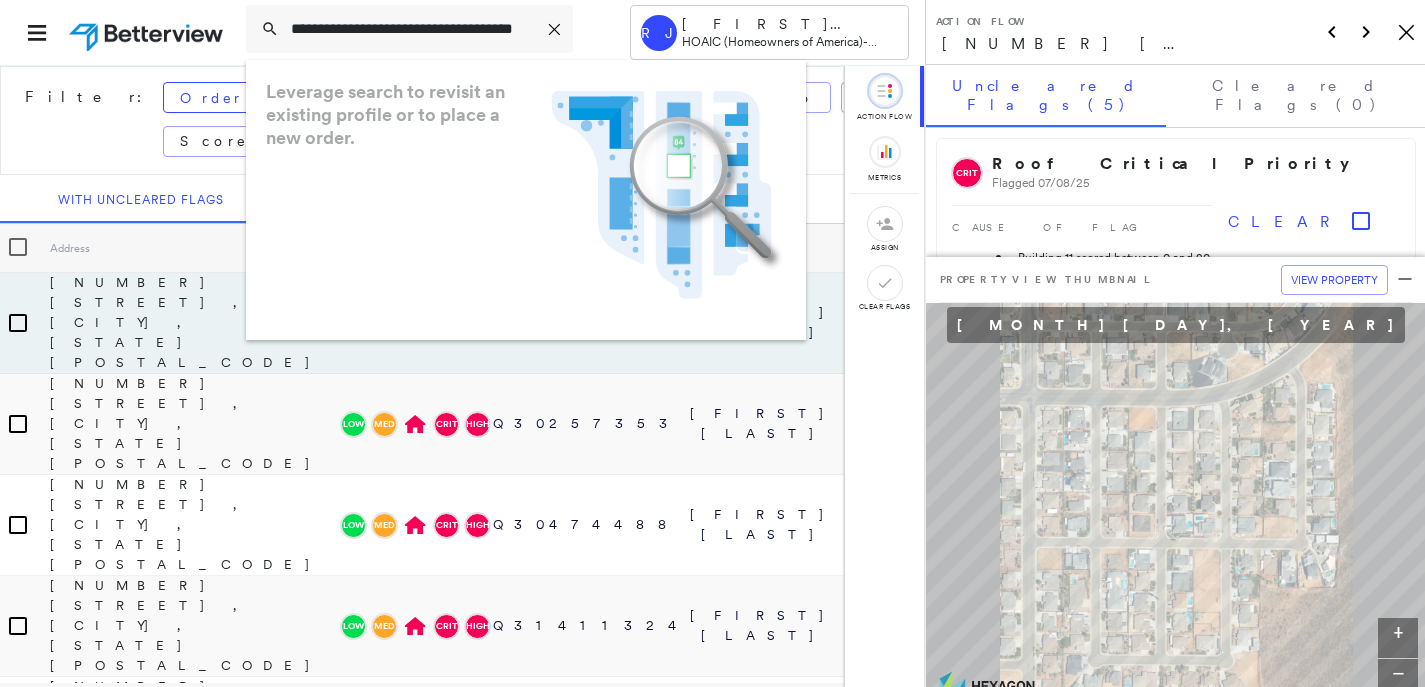 scroll, scrollTop: 0, scrollLeft: 60, axis: horizontal 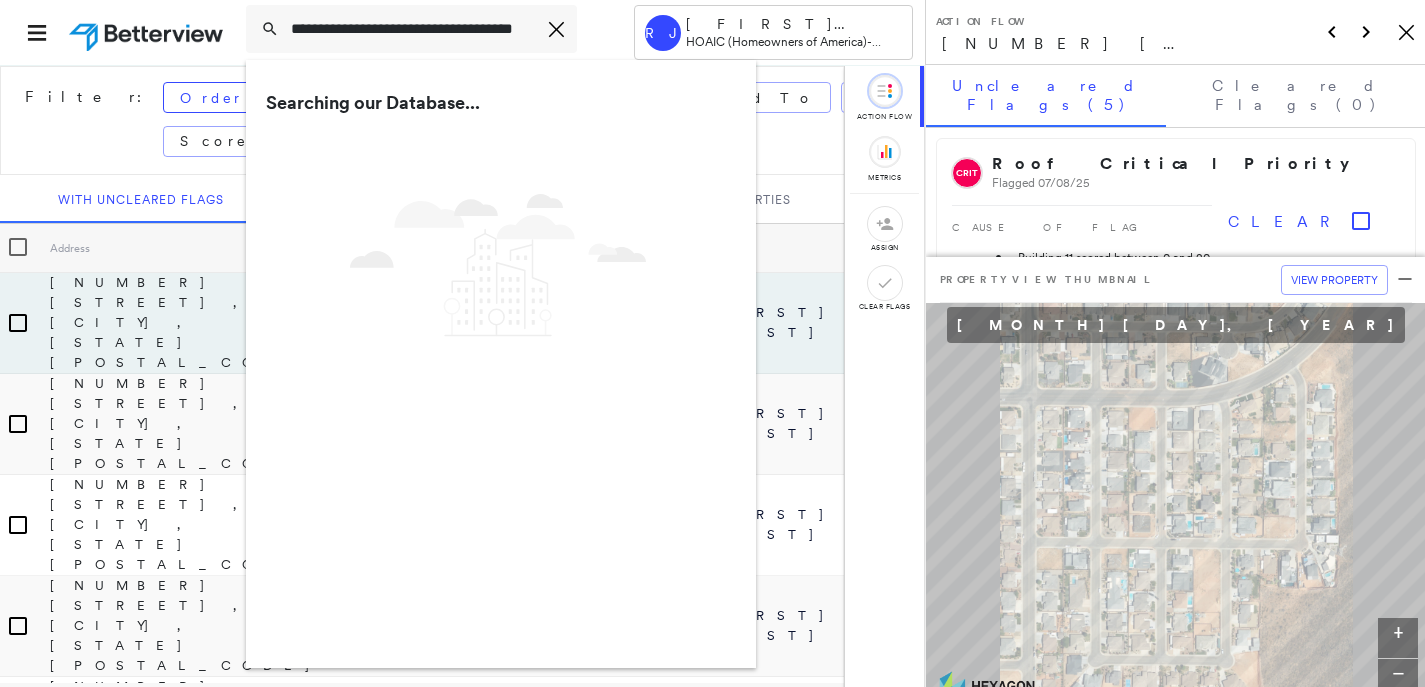 type on "**********" 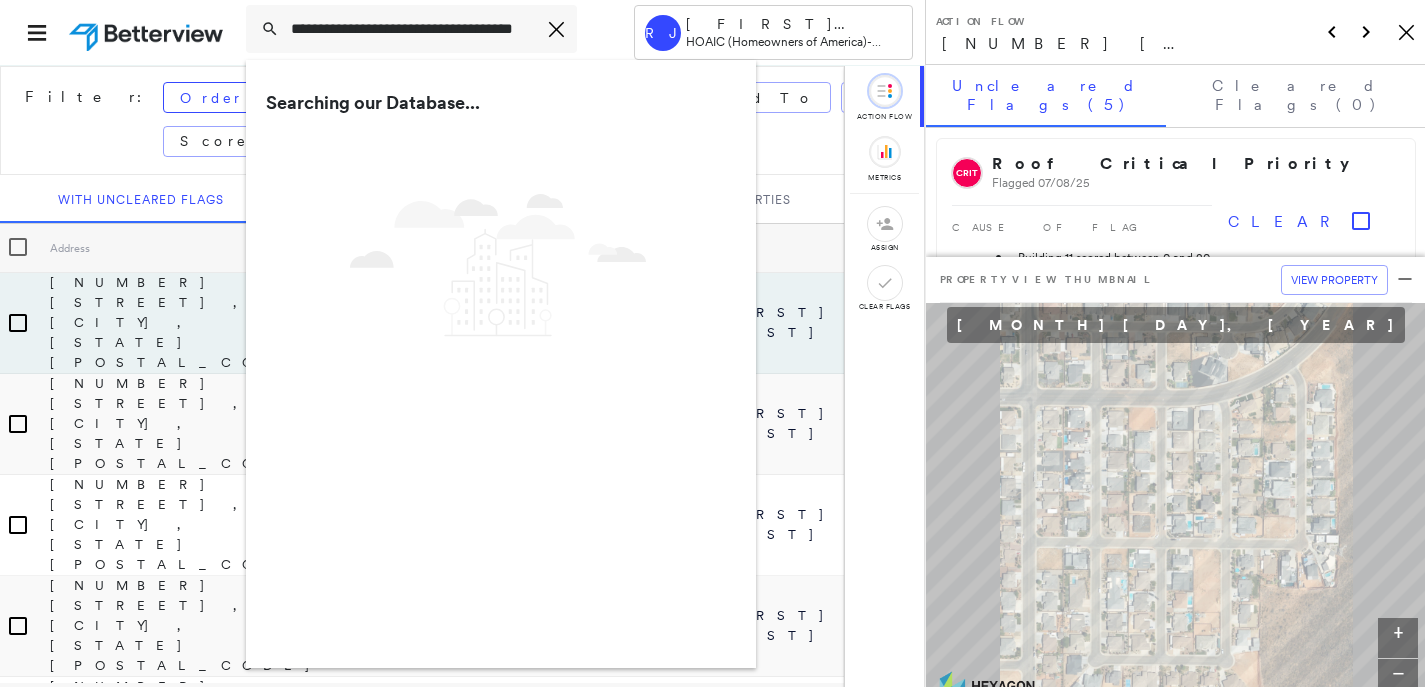 scroll, scrollTop: 0, scrollLeft: 0, axis: both 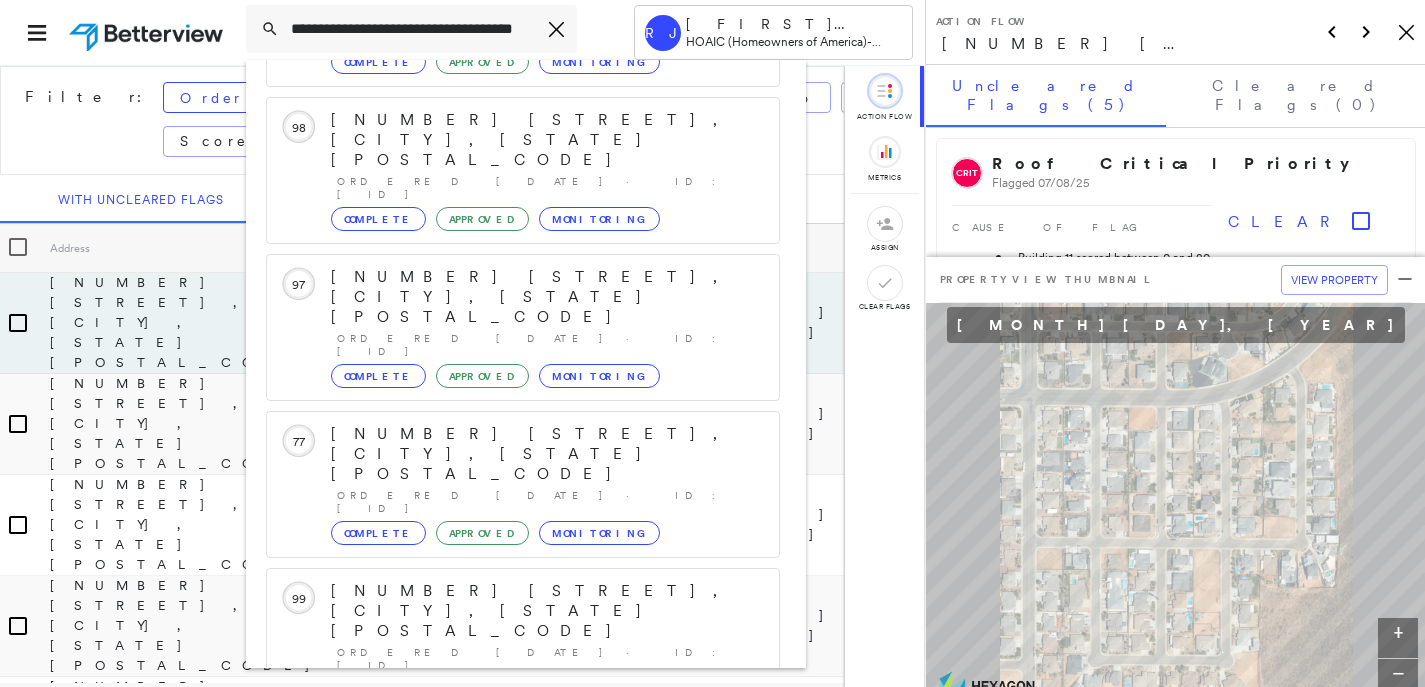 click on "[NUMBER] [STREET], [CITY], [STATE] [POSTAL_CODE]" at bounding box center (501, 903) 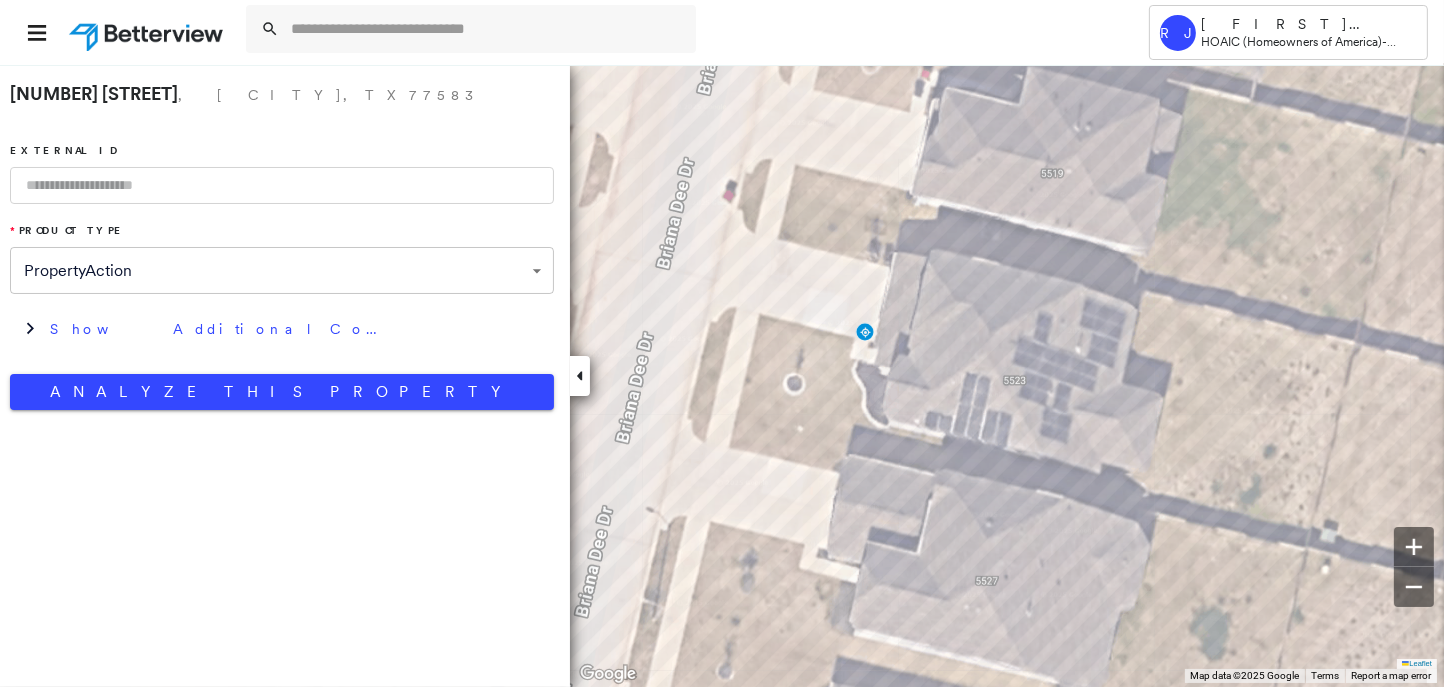 click at bounding box center [282, 185] 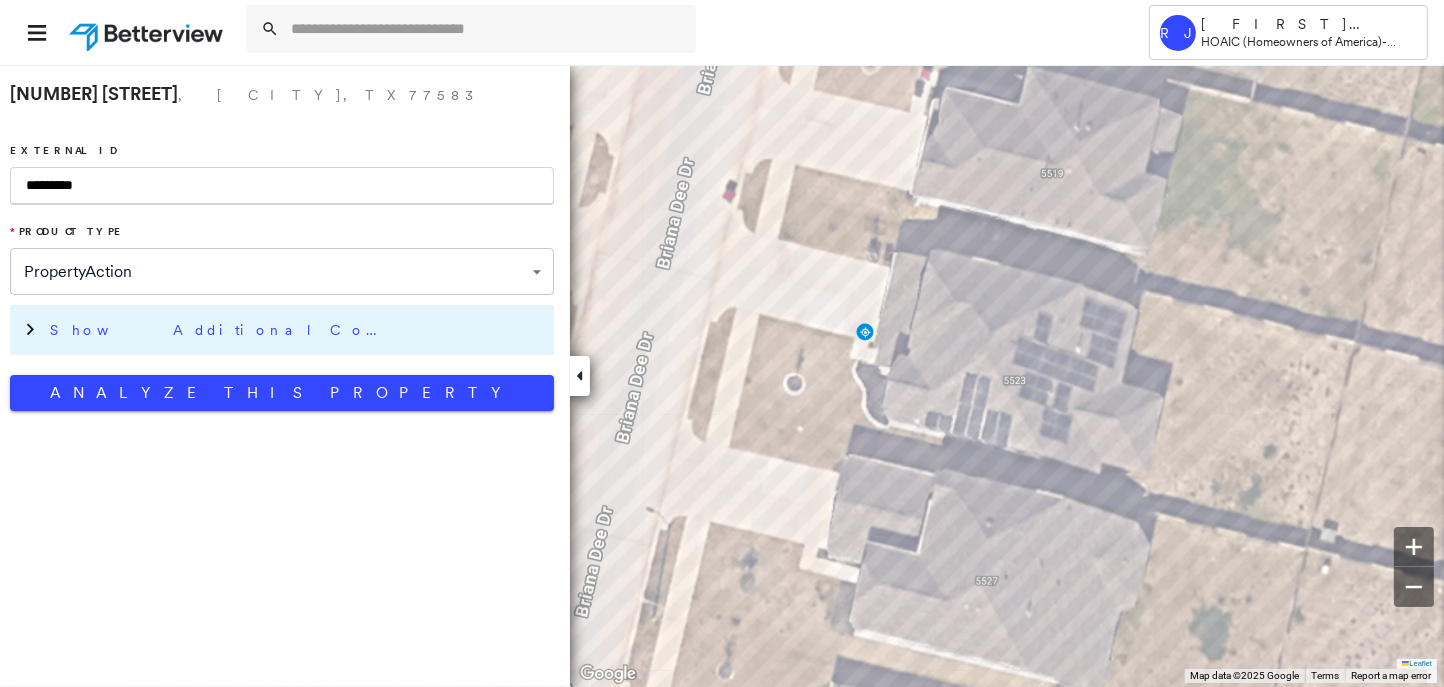 type on "*********" 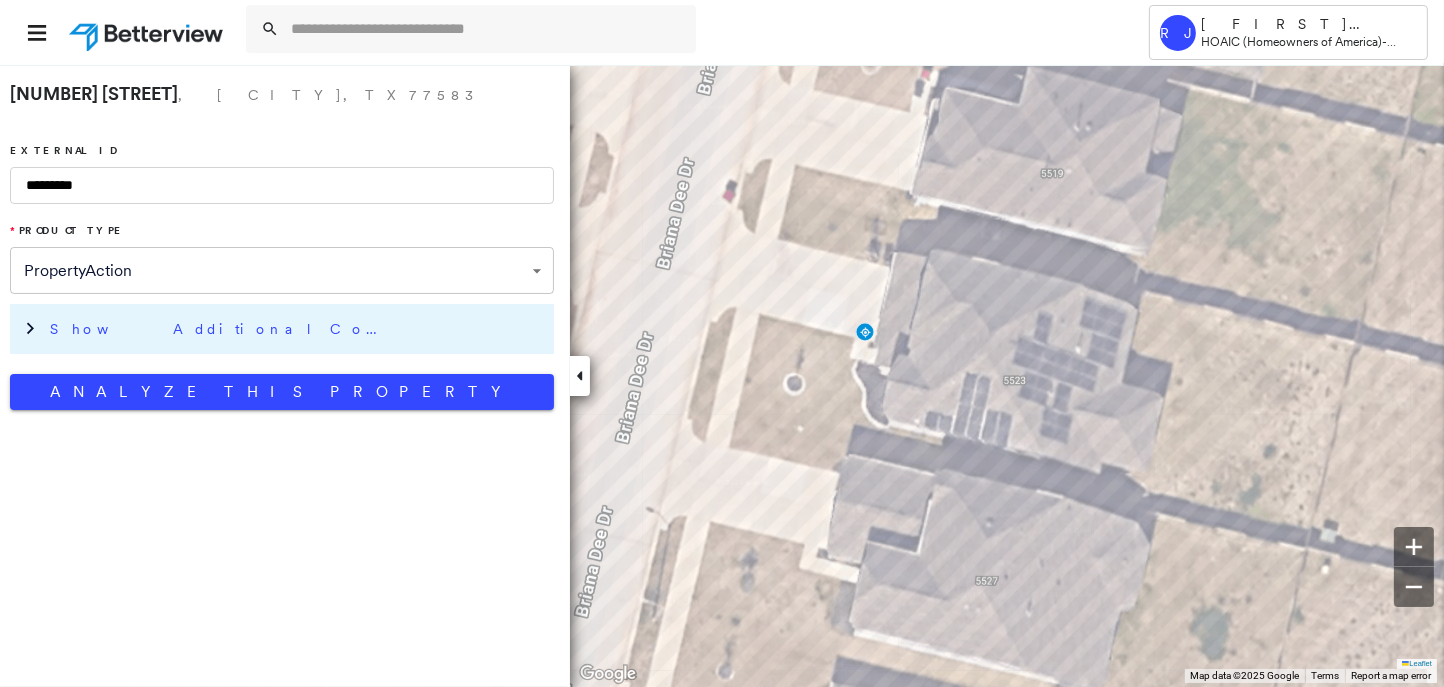 drag, startPoint x: 222, startPoint y: 344, endPoint x: 252, endPoint y: 350, distance: 30.594116 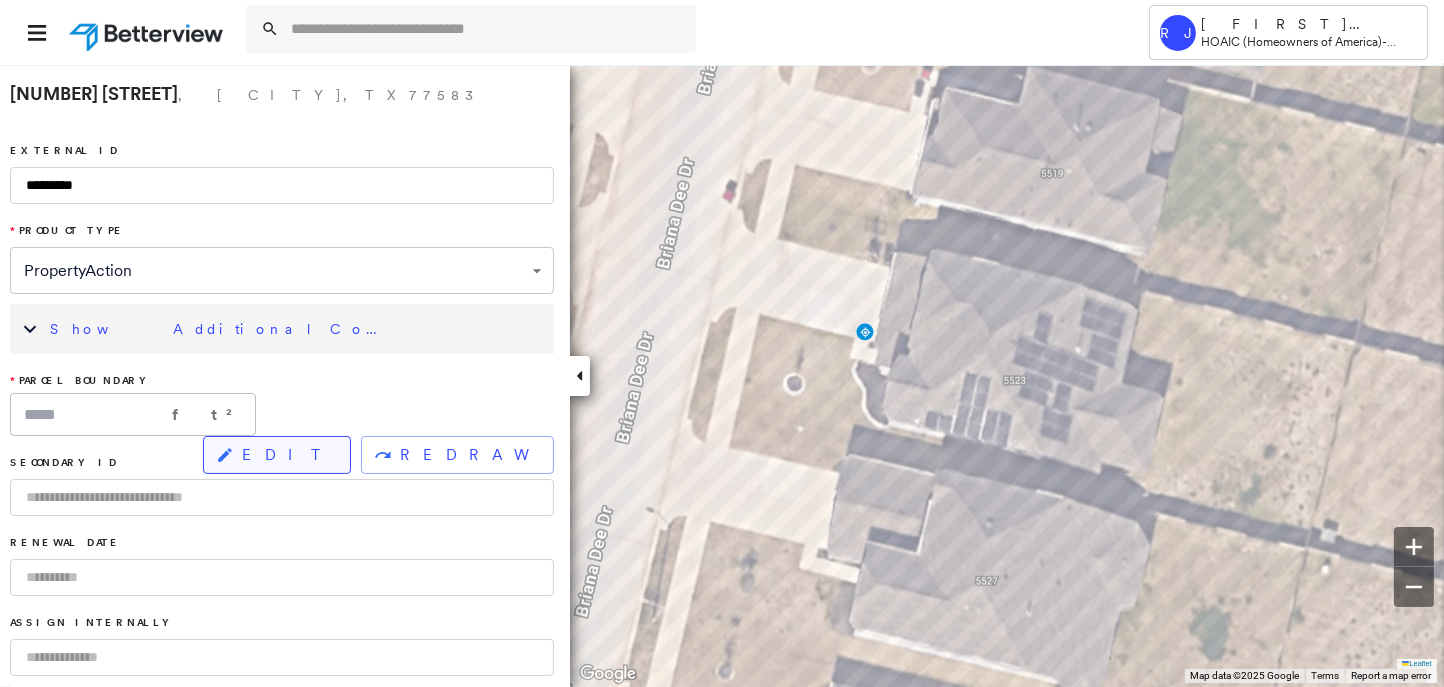 click on "EDIT" at bounding box center [277, 455] 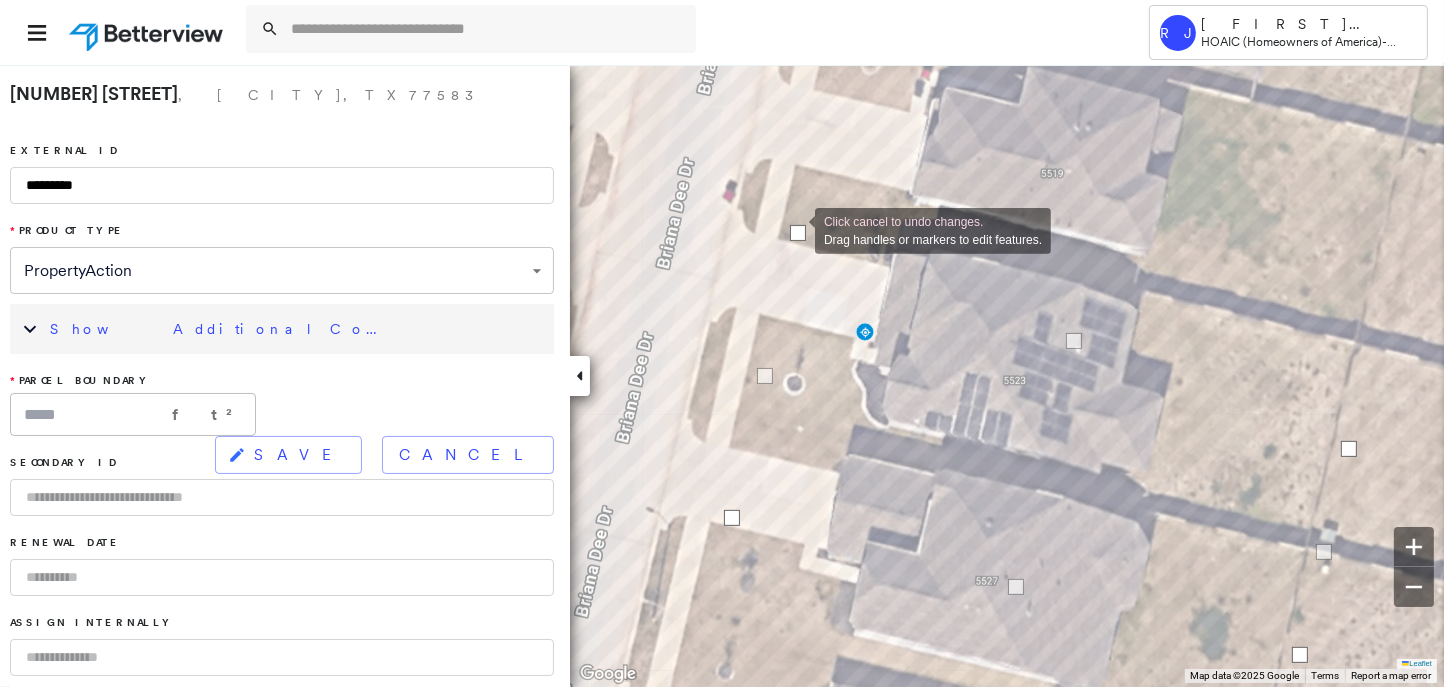 drag, startPoint x: 779, startPoint y: 309, endPoint x: 795, endPoint y: 229, distance: 81.58431 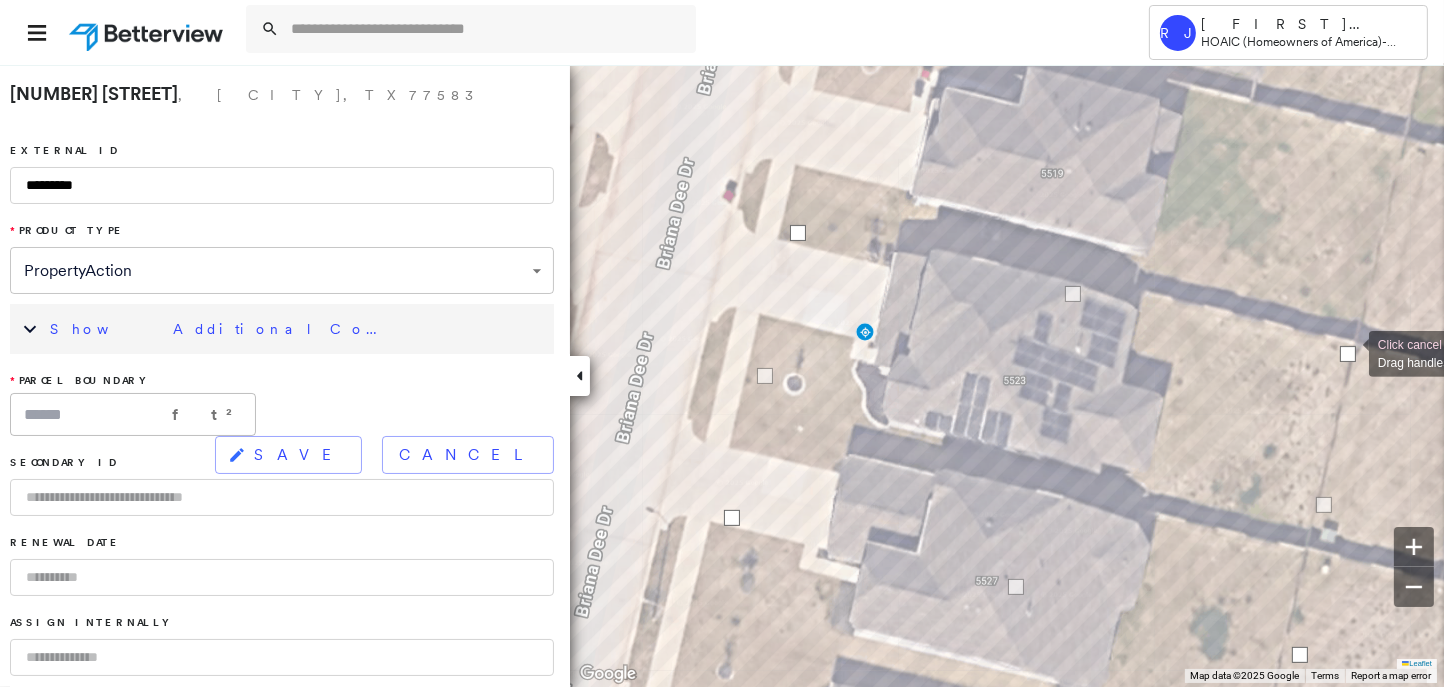 drag, startPoint x: 1350, startPoint y: 447, endPoint x: 1349, endPoint y: 352, distance: 95.005264 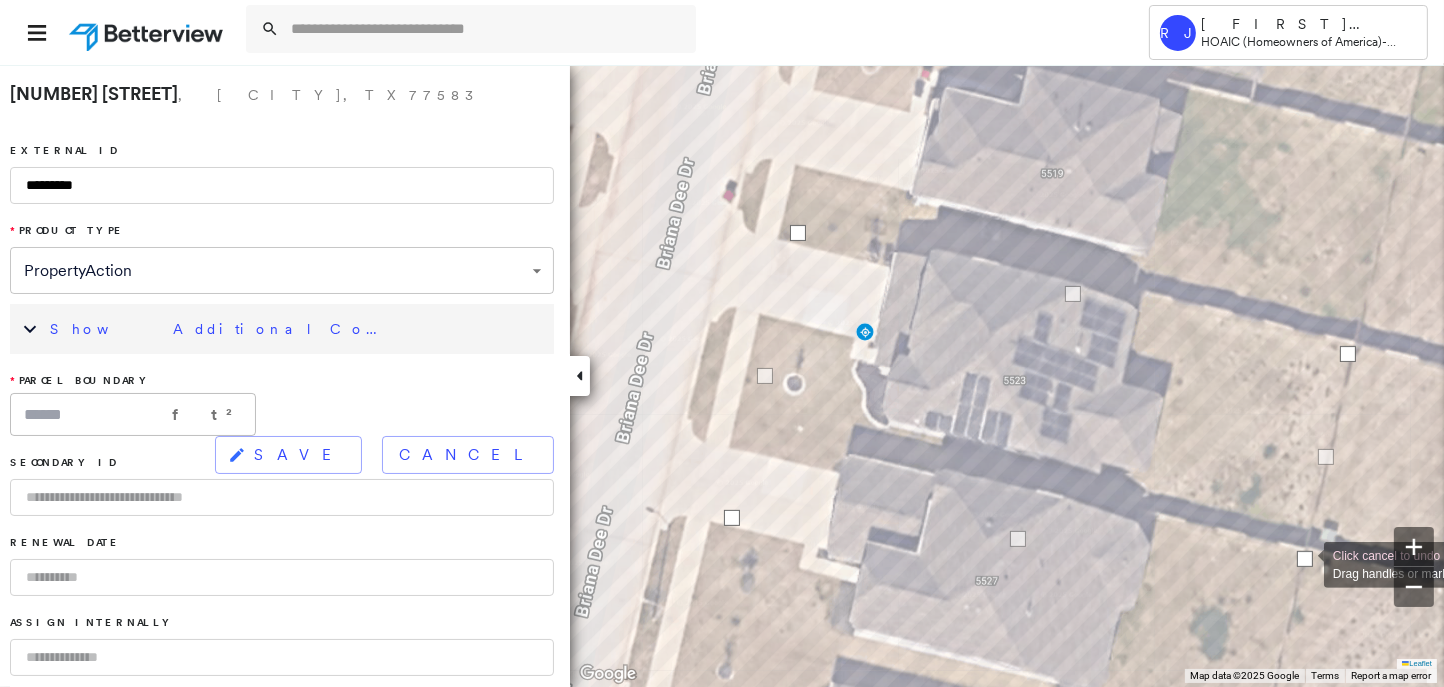 drag, startPoint x: 1299, startPoint y: 659, endPoint x: 1304, endPoint y: 563, distance: 96.13012 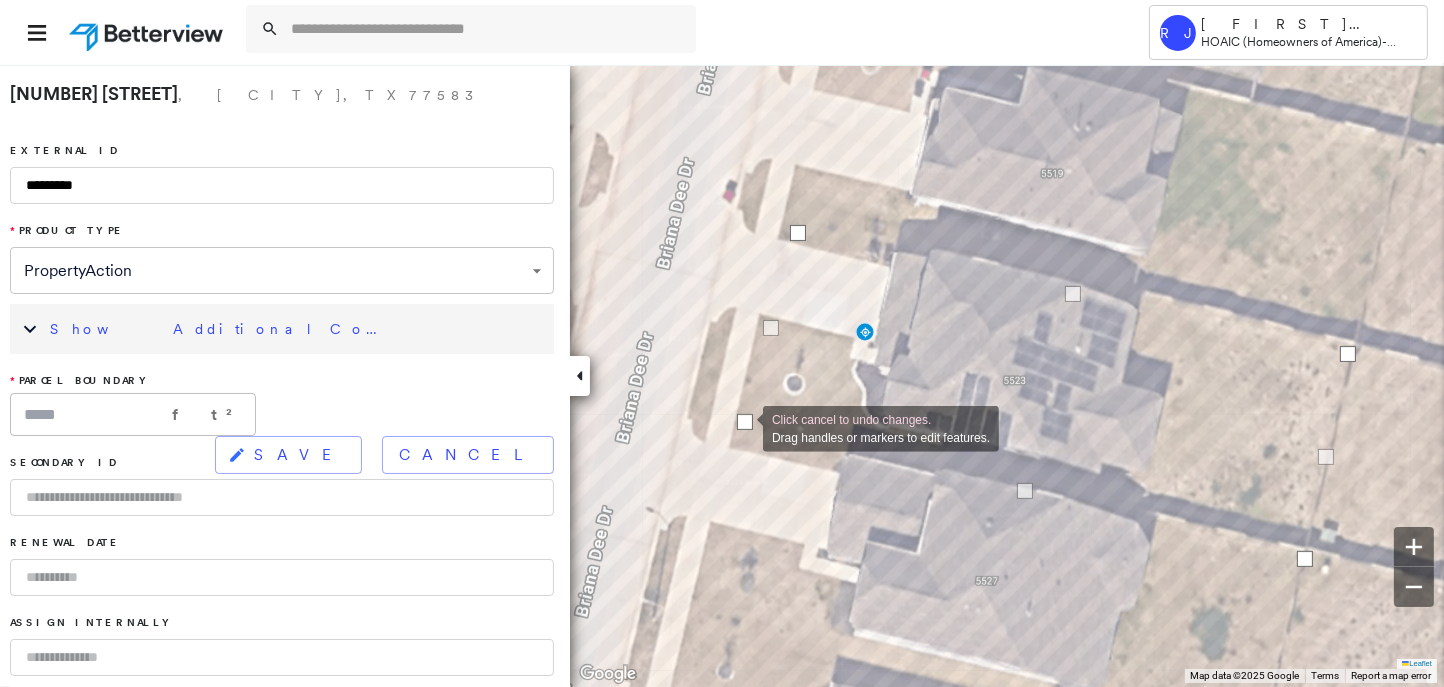 drag, startPoint x: 730, startPoint y: 523, endPoint x: 743, endPoint y: 427, distance: 96.87621 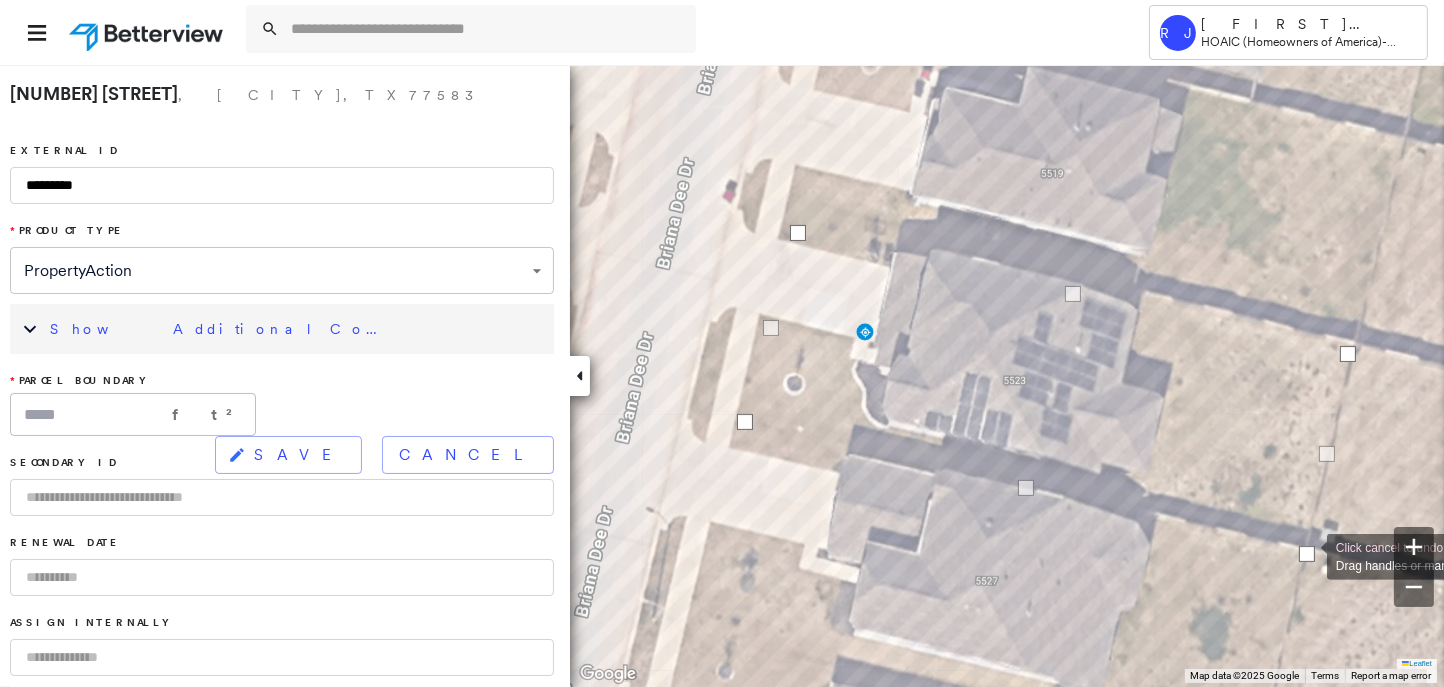 click at bounding box center (1307, 554) 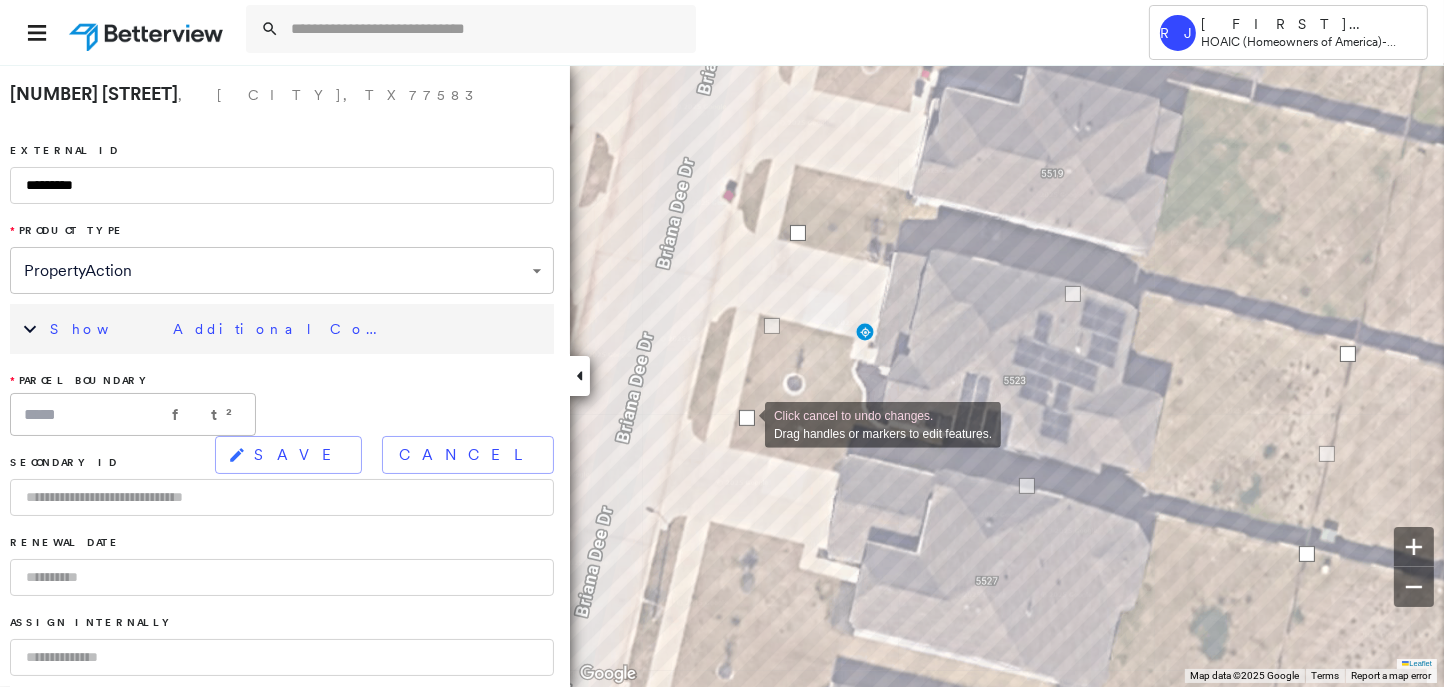 click at bounding box center [747, 418] 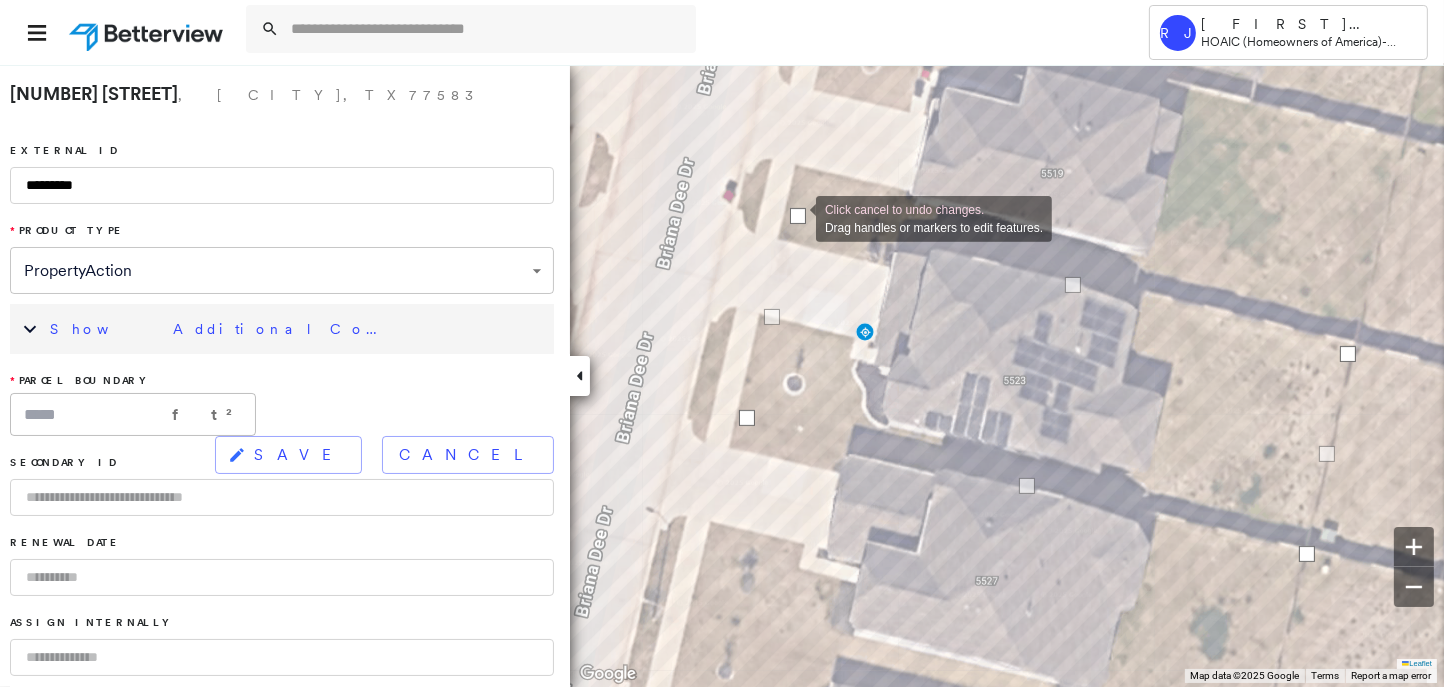 drag, startPoint x: 796, startPoint y: 234, endPoint x: 925, endPoint y: 266, distance: 132.90974 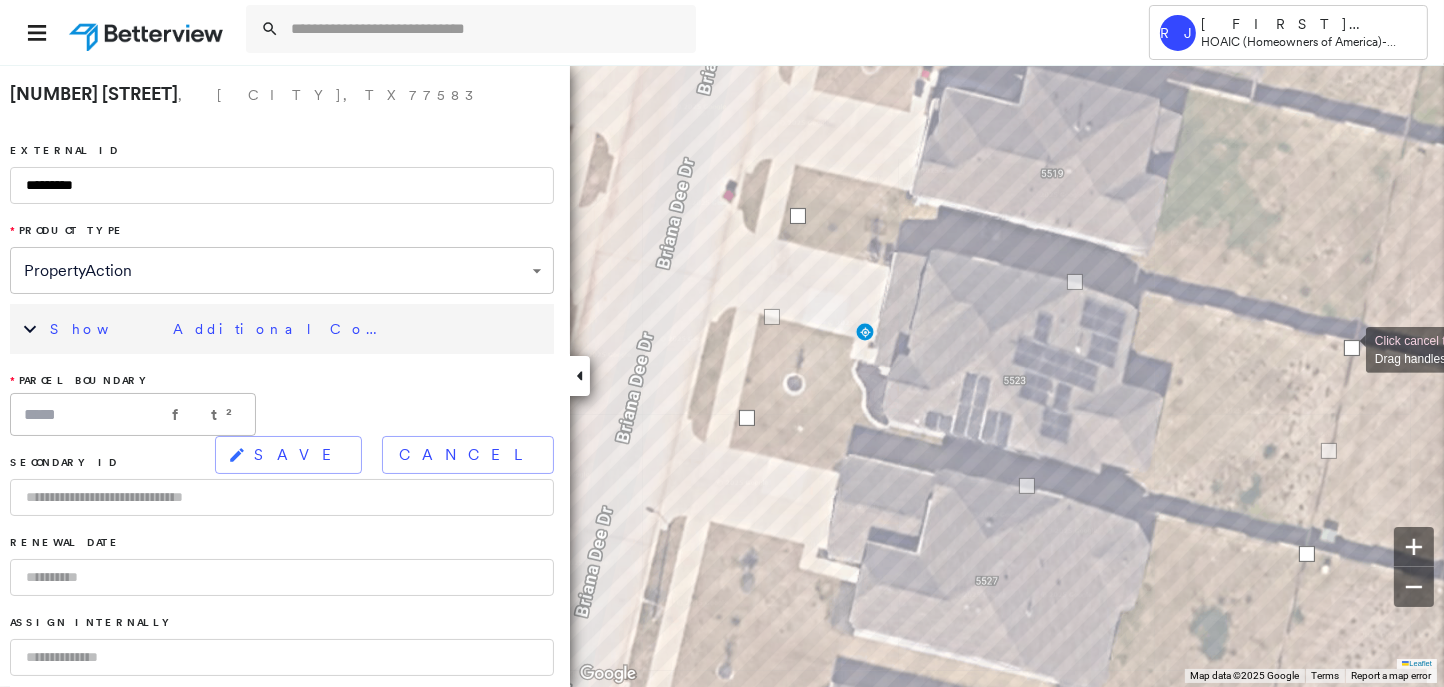 click at bounding box center (1352, 348) 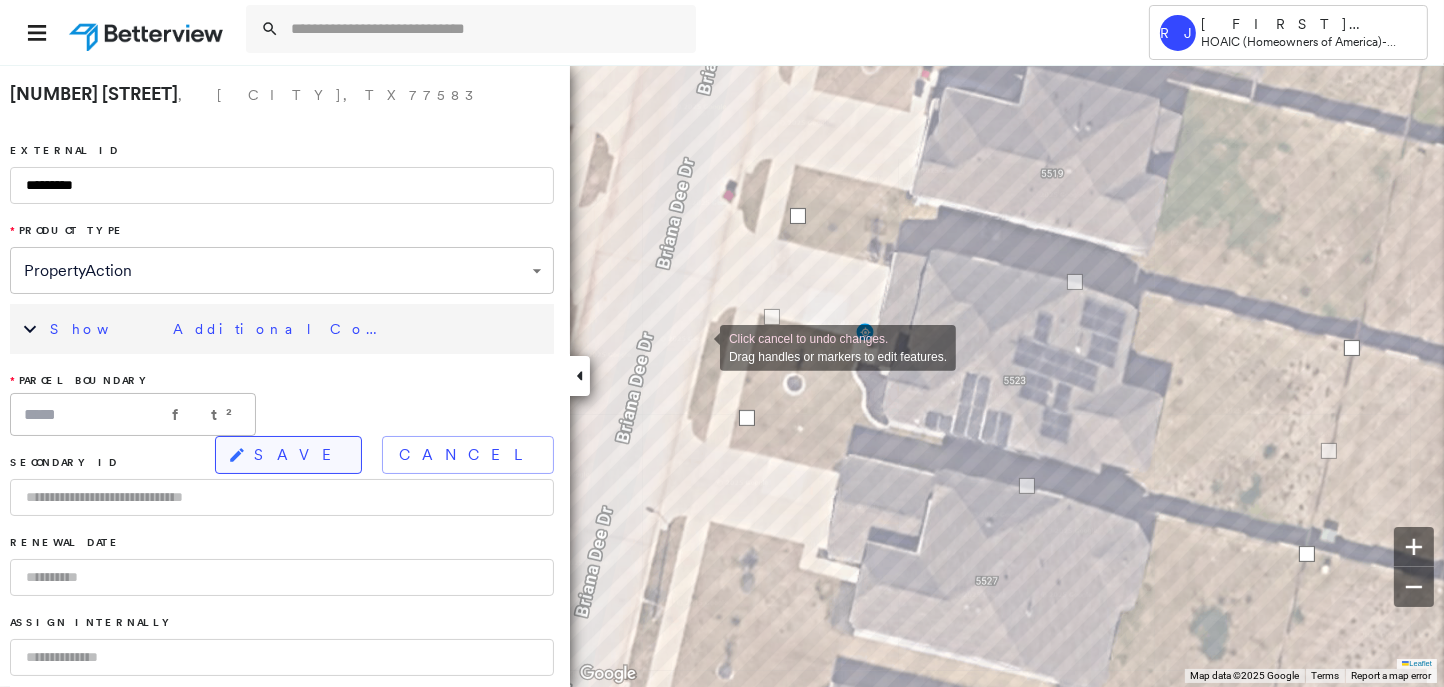 click on "SAVE" at bounding box center (288, 455) 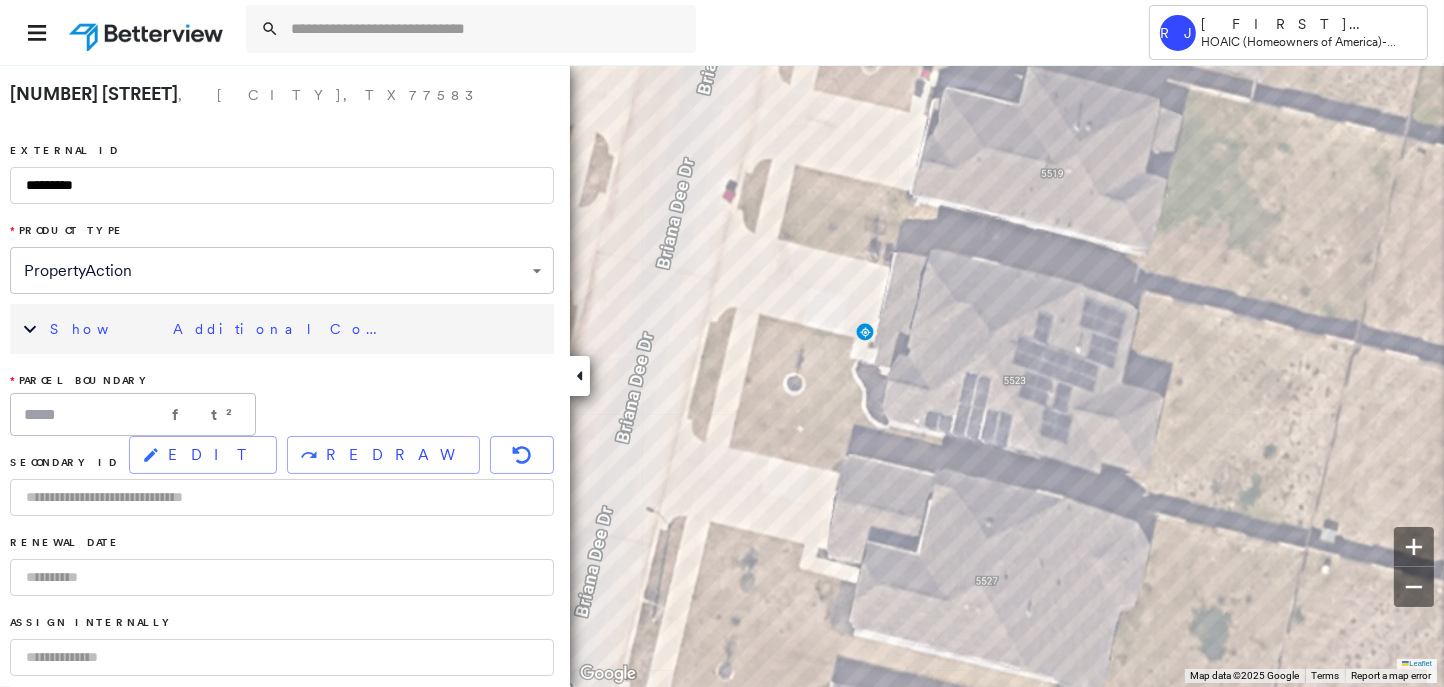 click on "Show Additional Company Data" at bounding box center [220, 329] 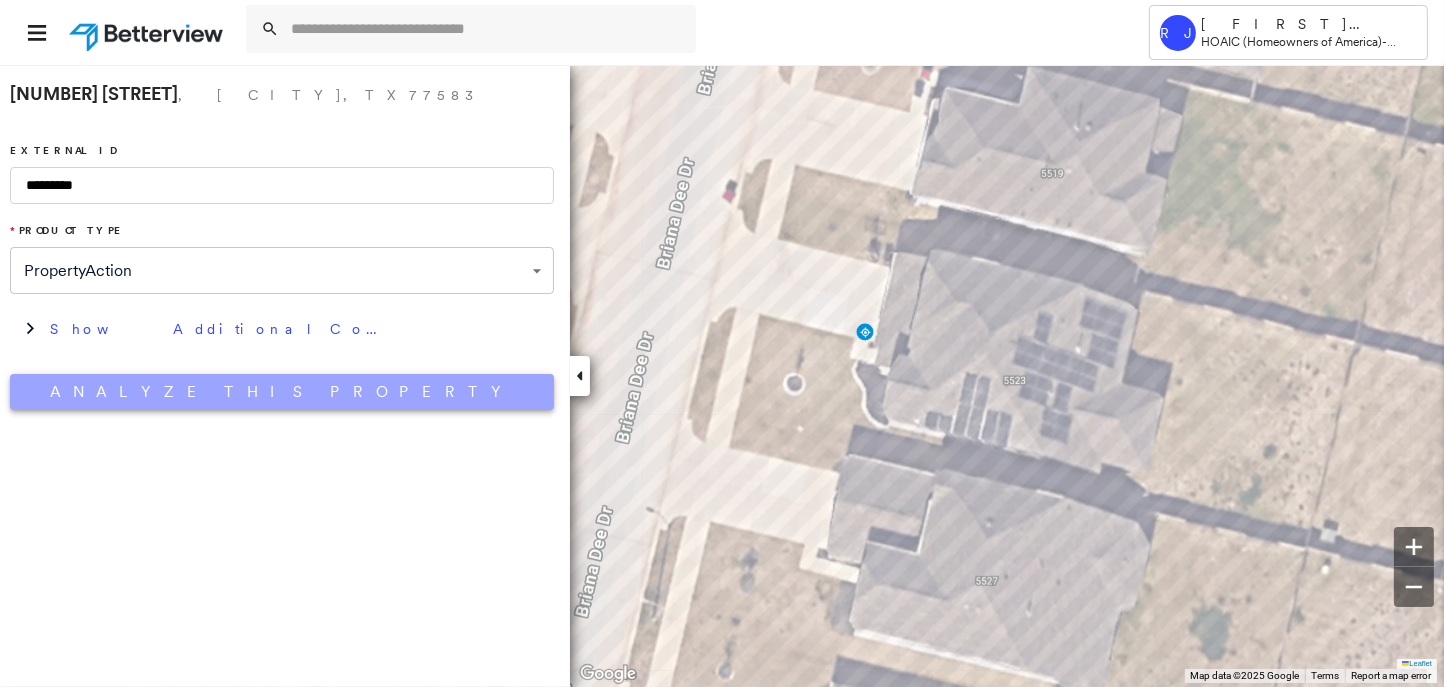 click on "Analyze This Property" at bounding box center (282, 392) 